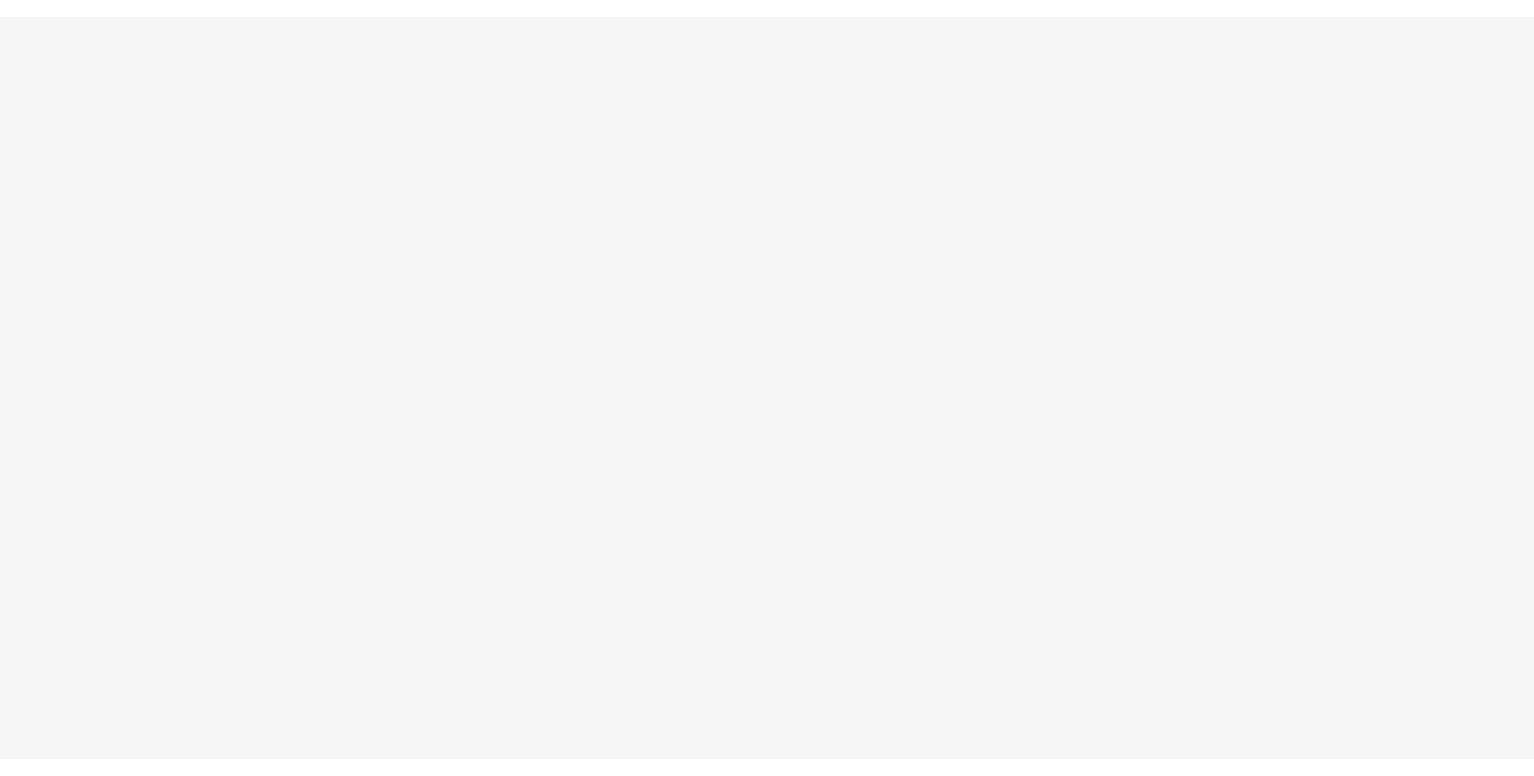 scroll, scrollTop: 0, scrollLeft: 0, axis: both 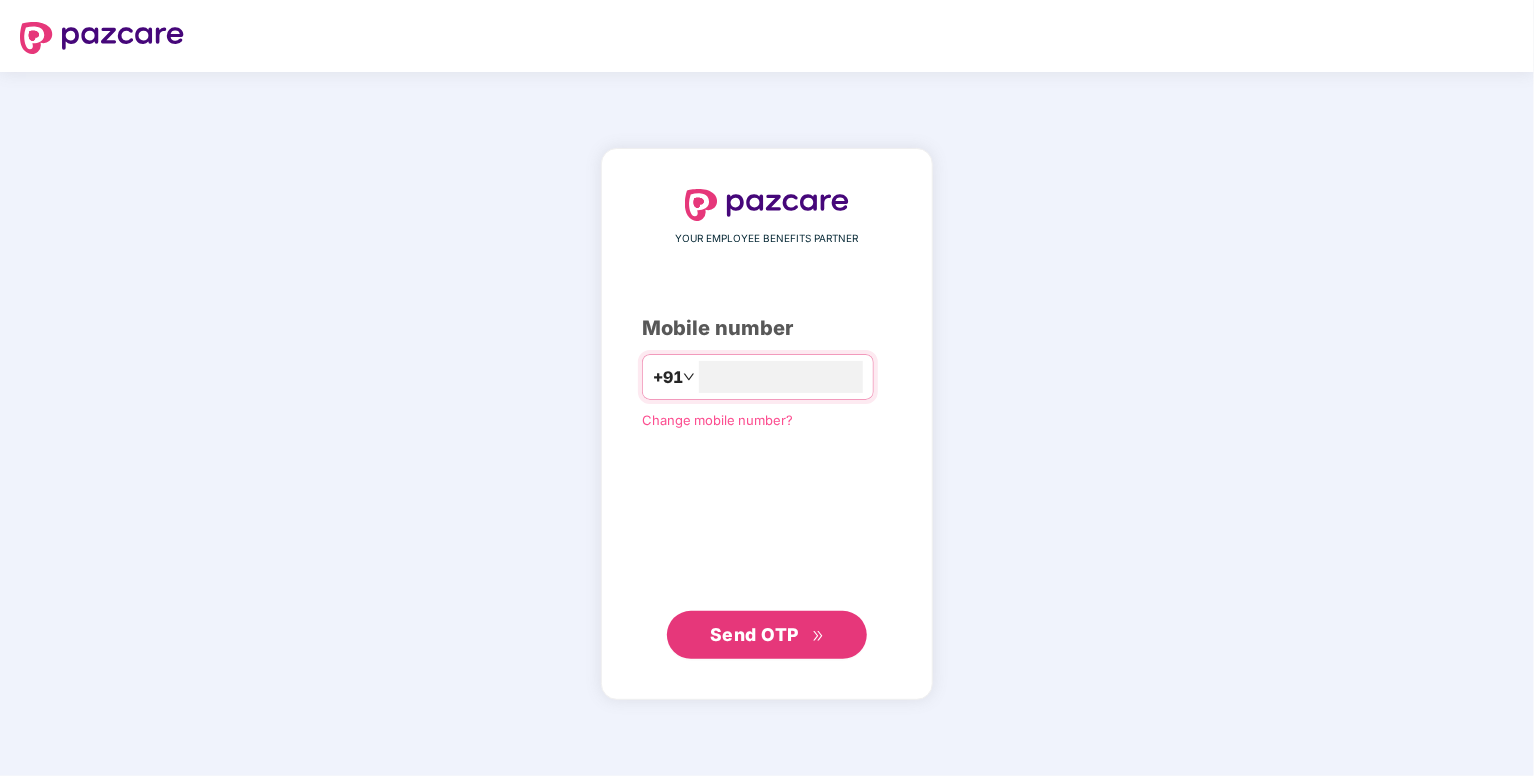 type on "********" 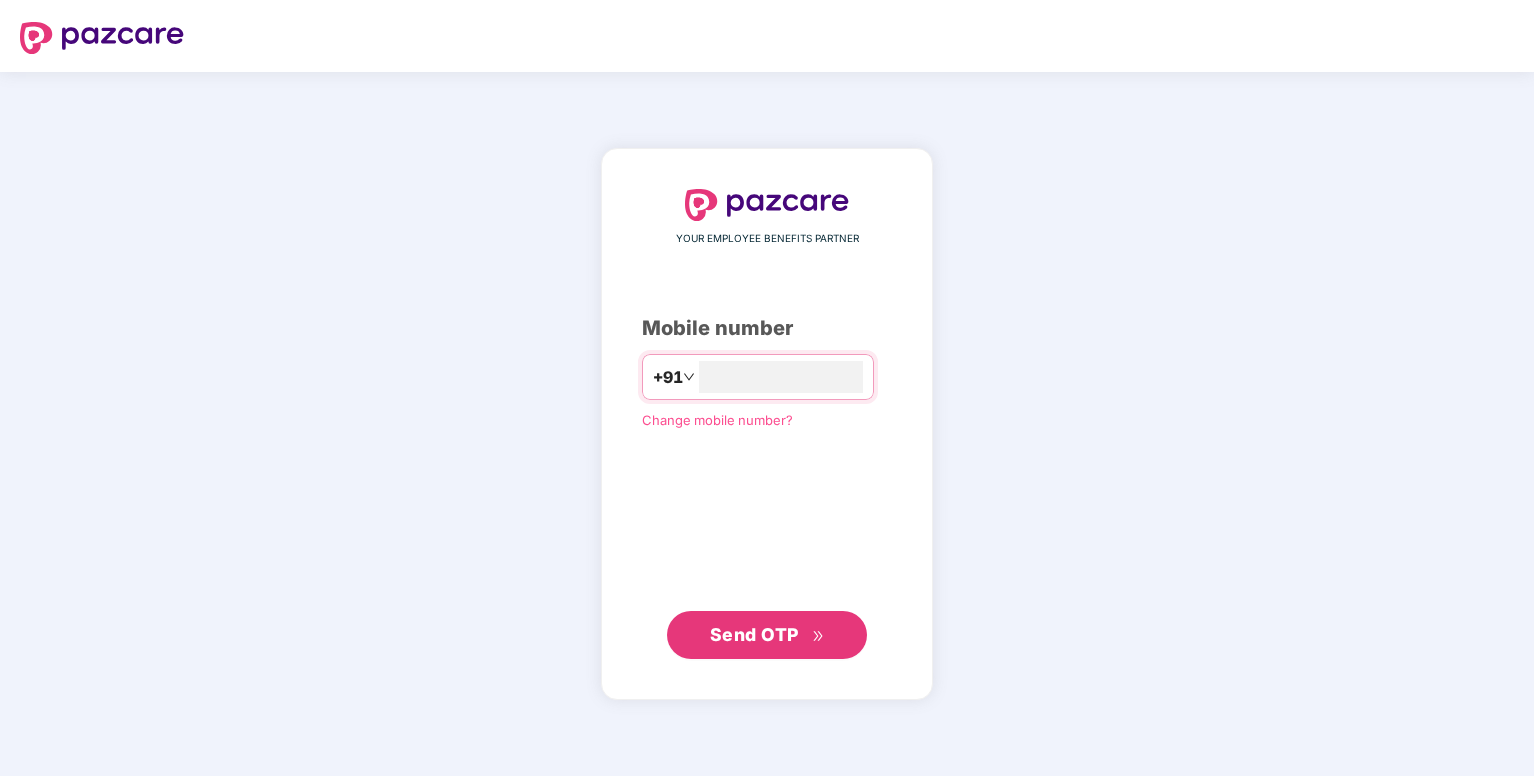 scroll, scrollTop: 0, scrollLeft: 0, axis: both 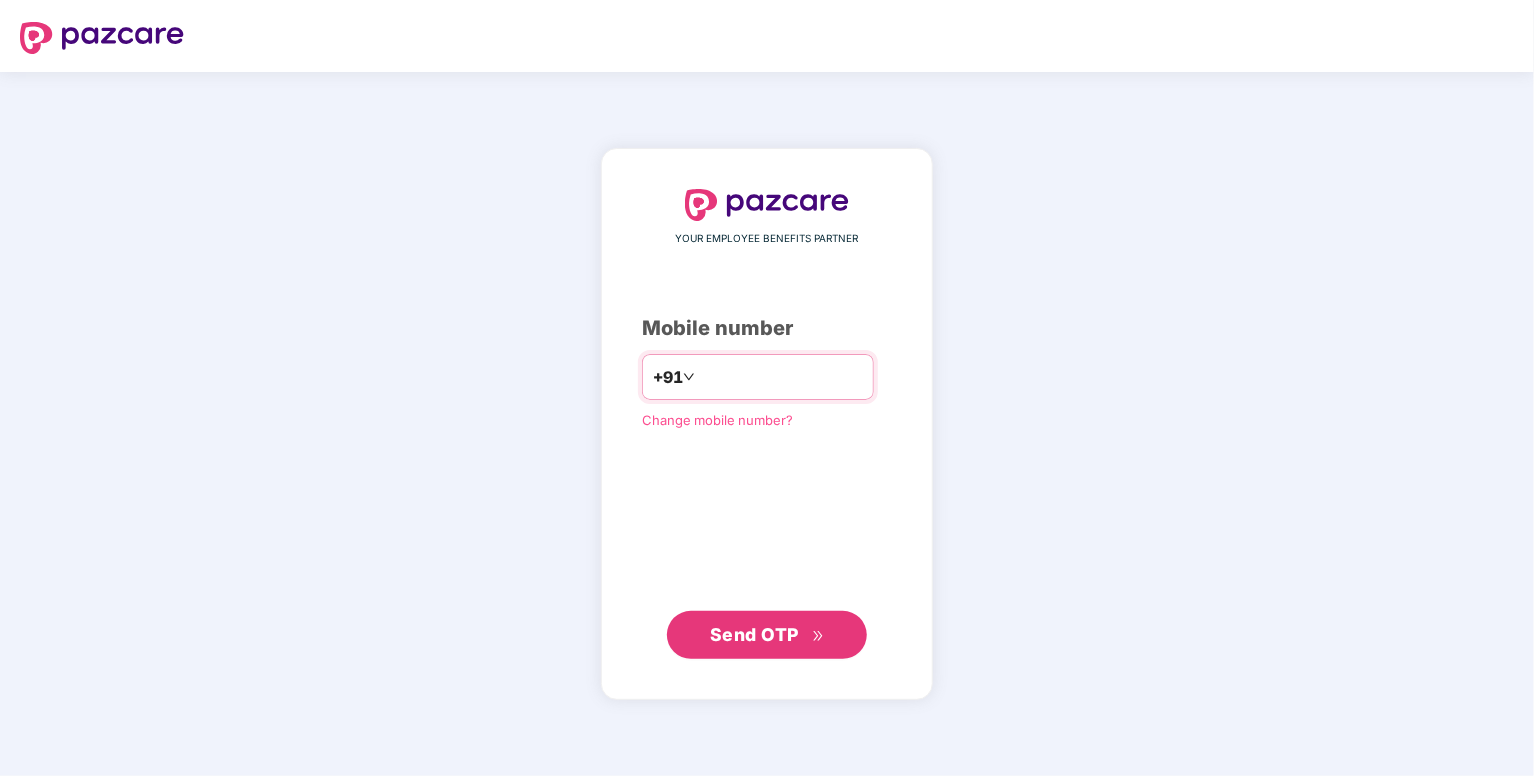 click at bounding box center (781, 377) 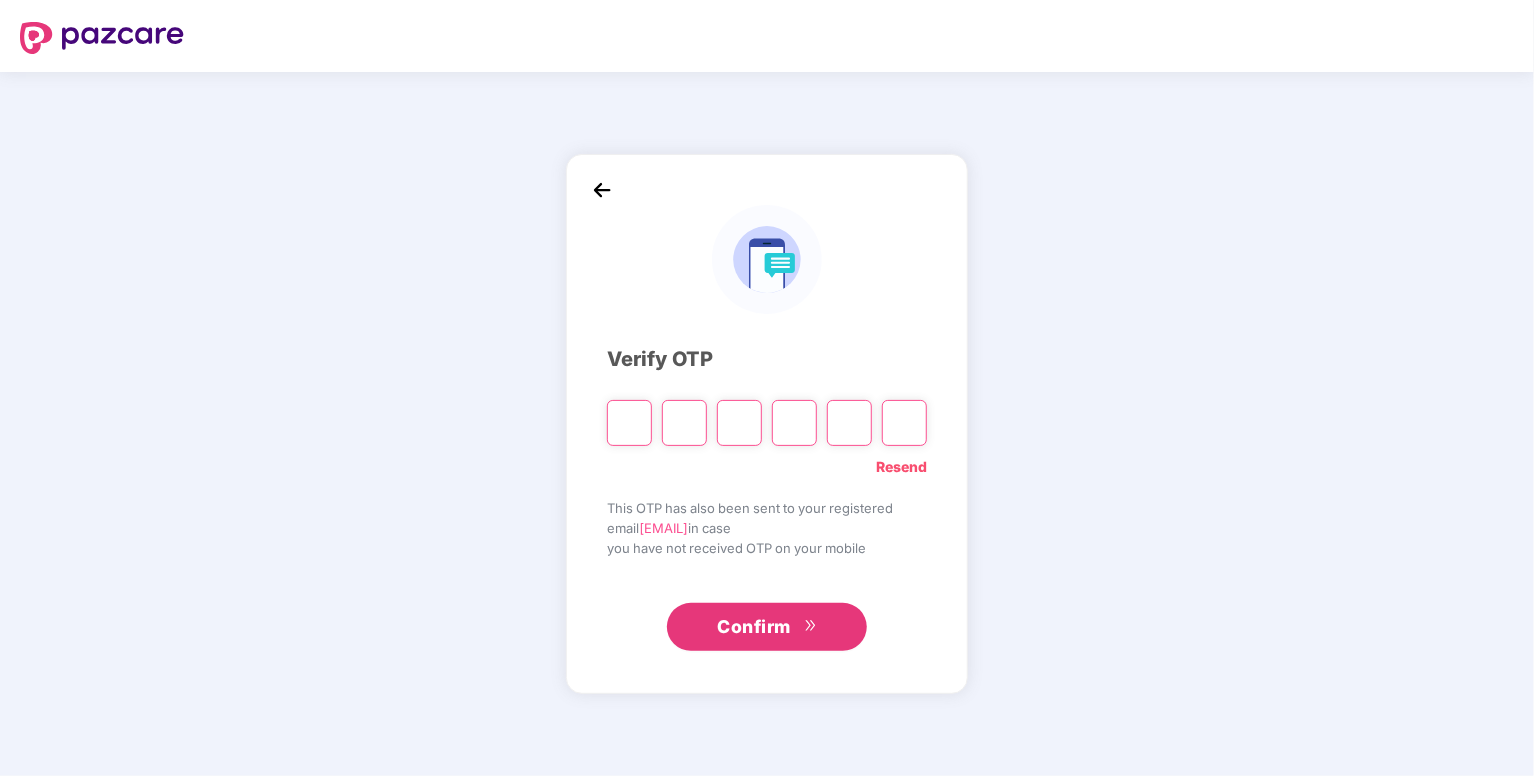 type on "*" 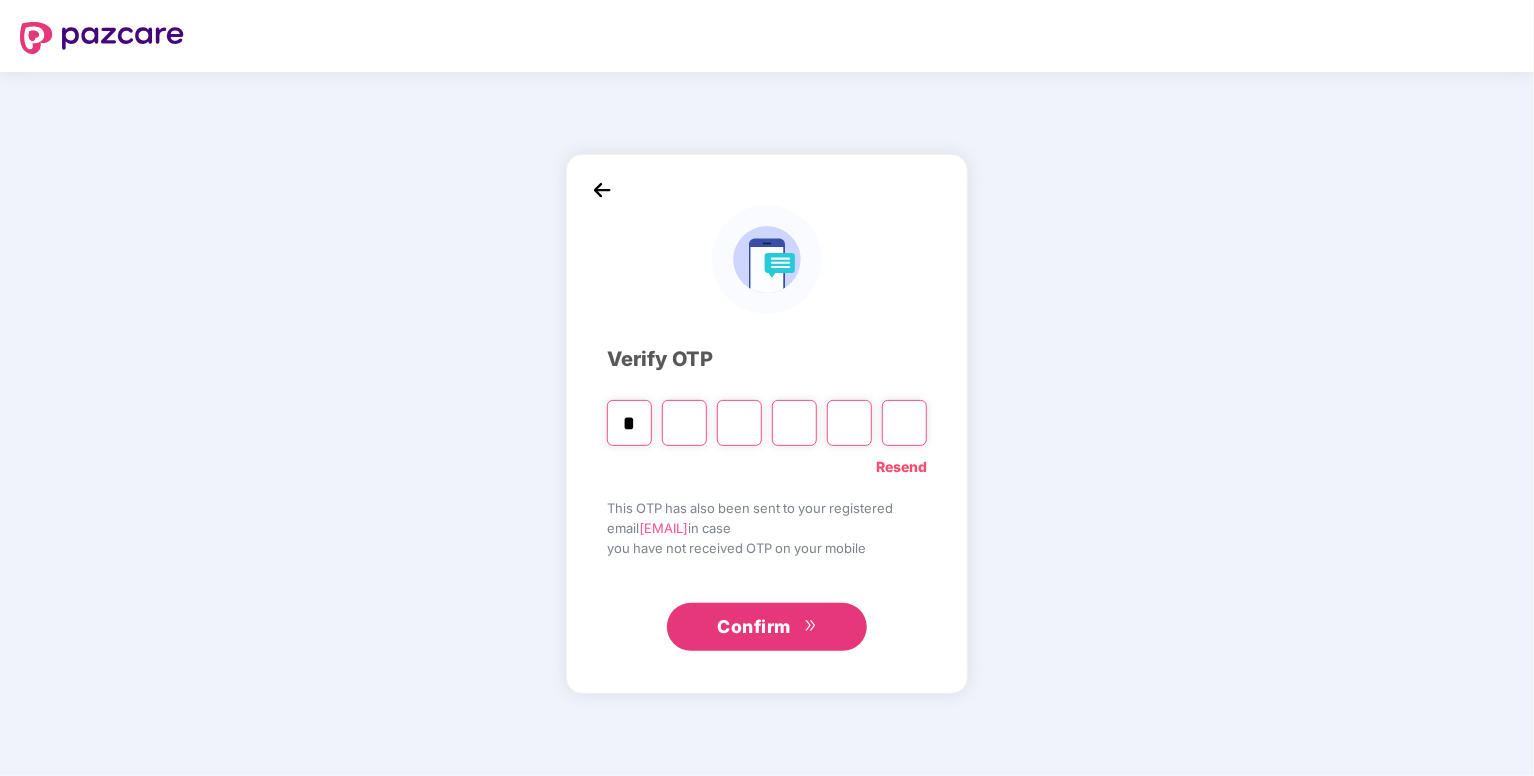 type on "*" 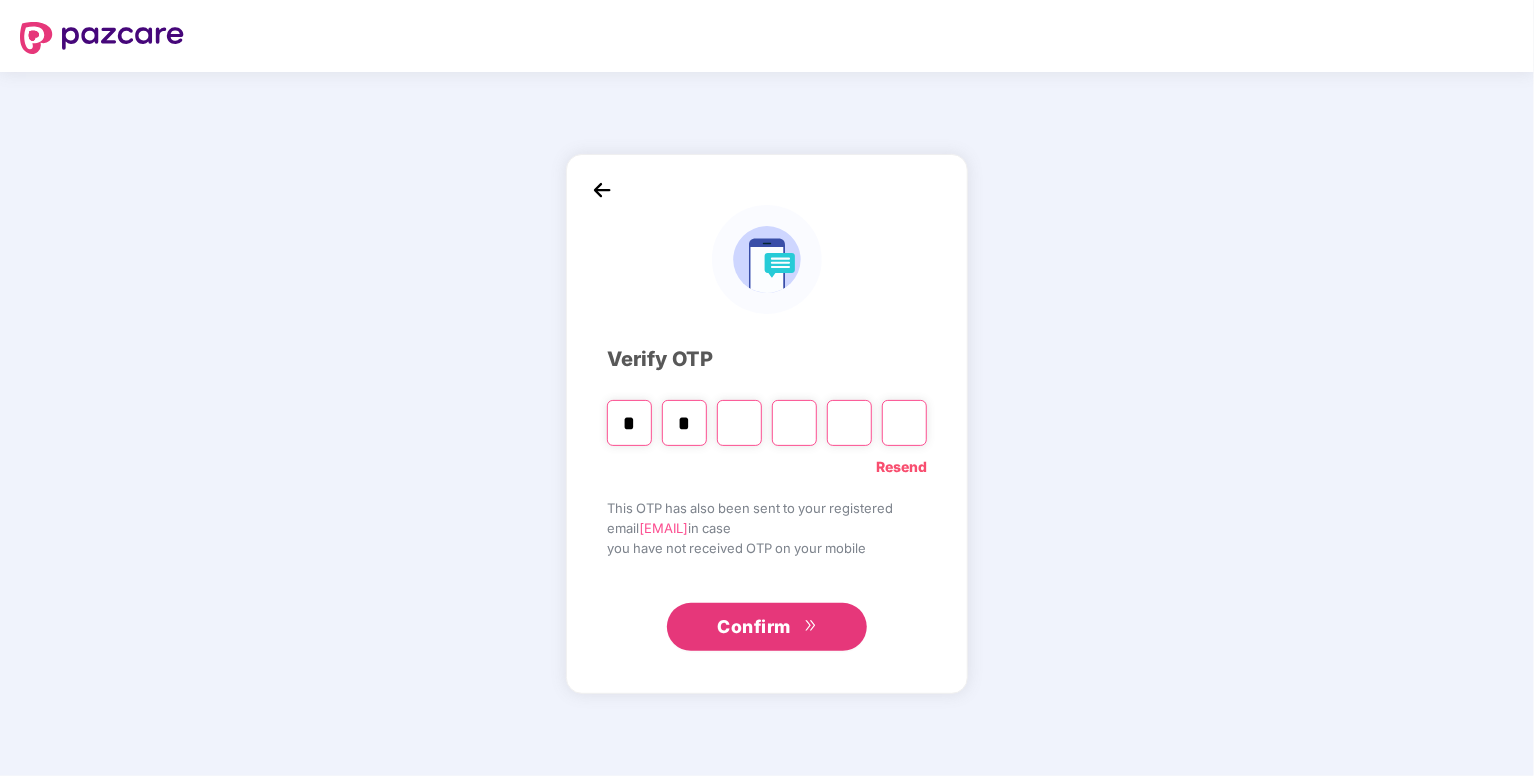 type on "*" 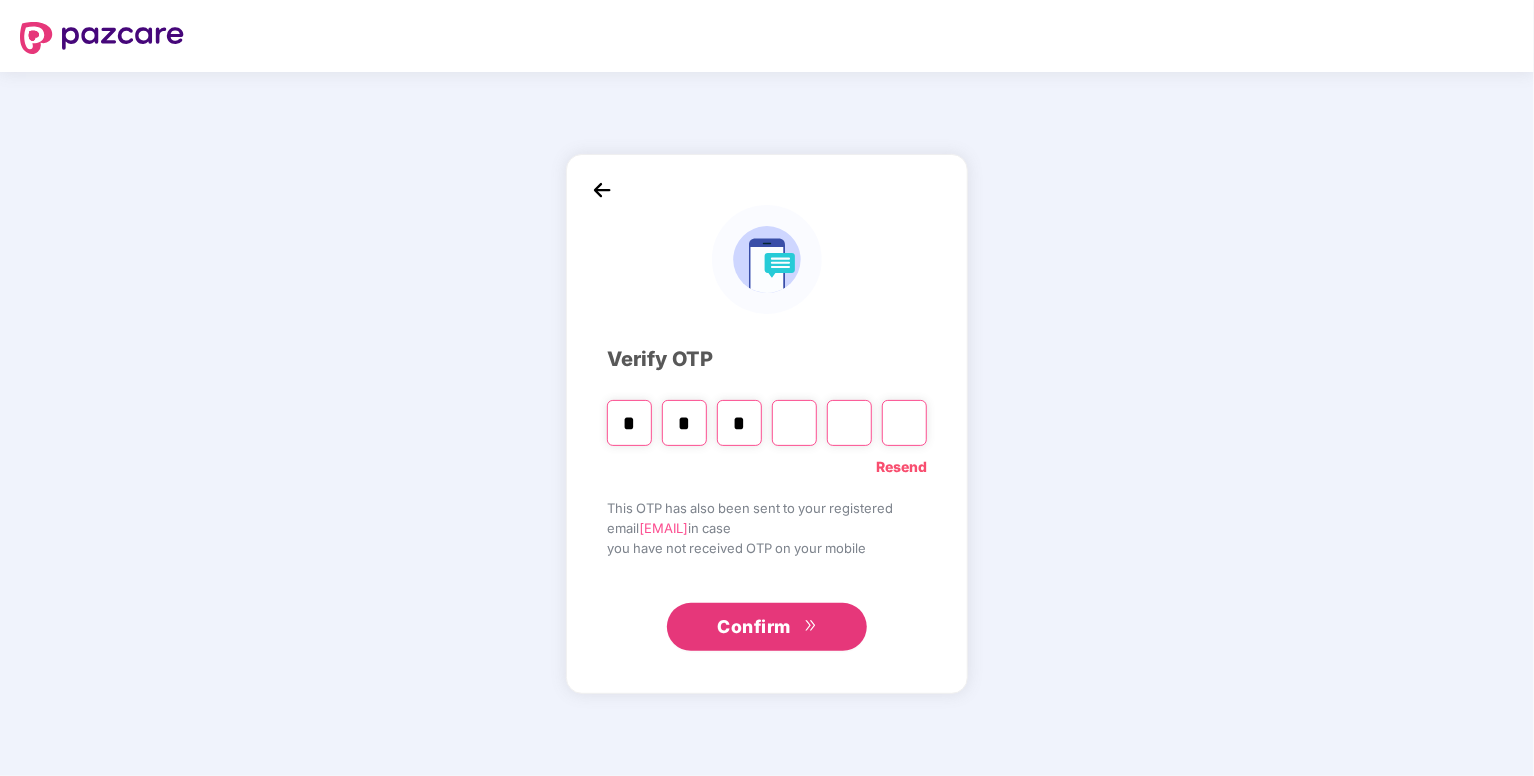 type on "*" 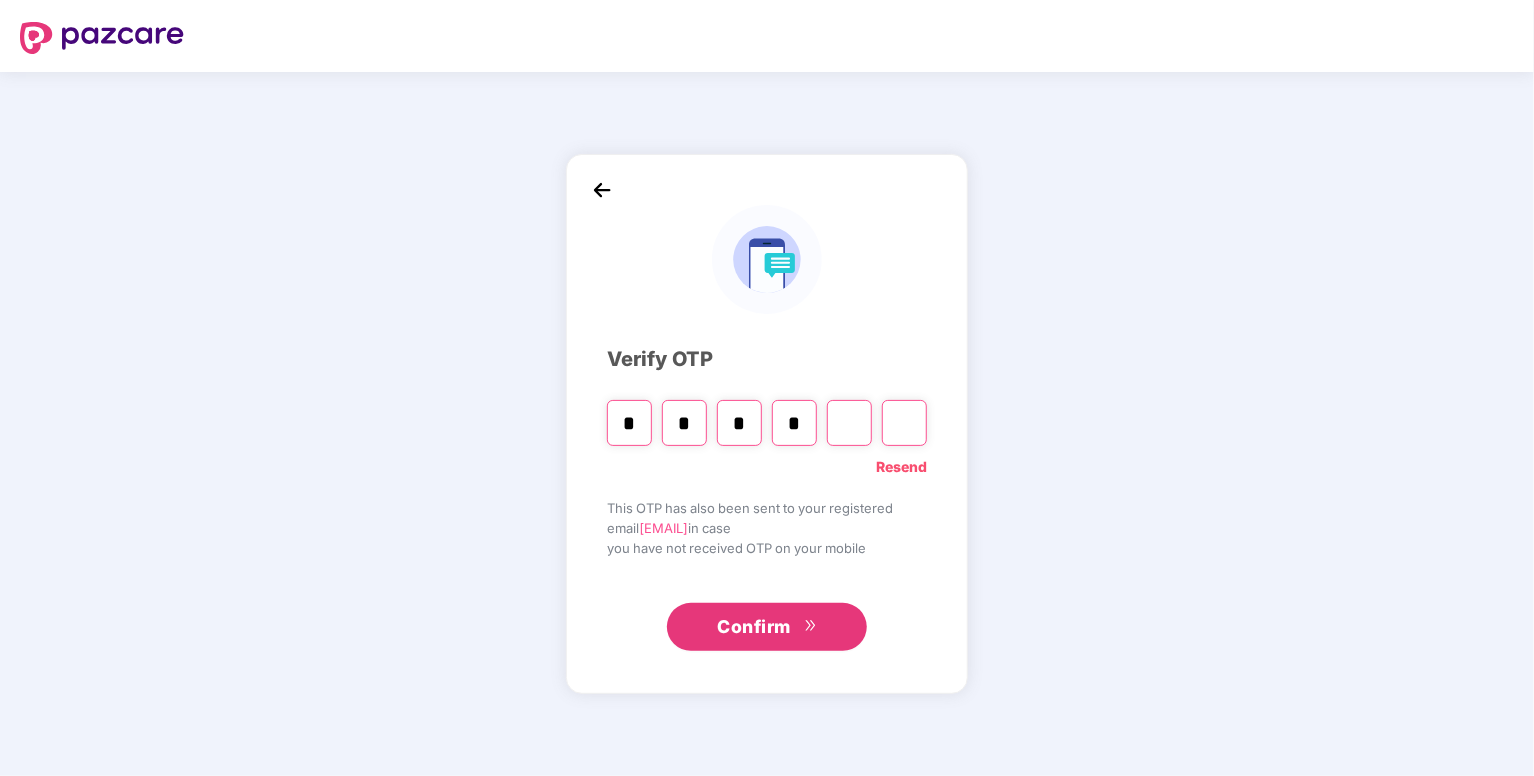 type on "*" 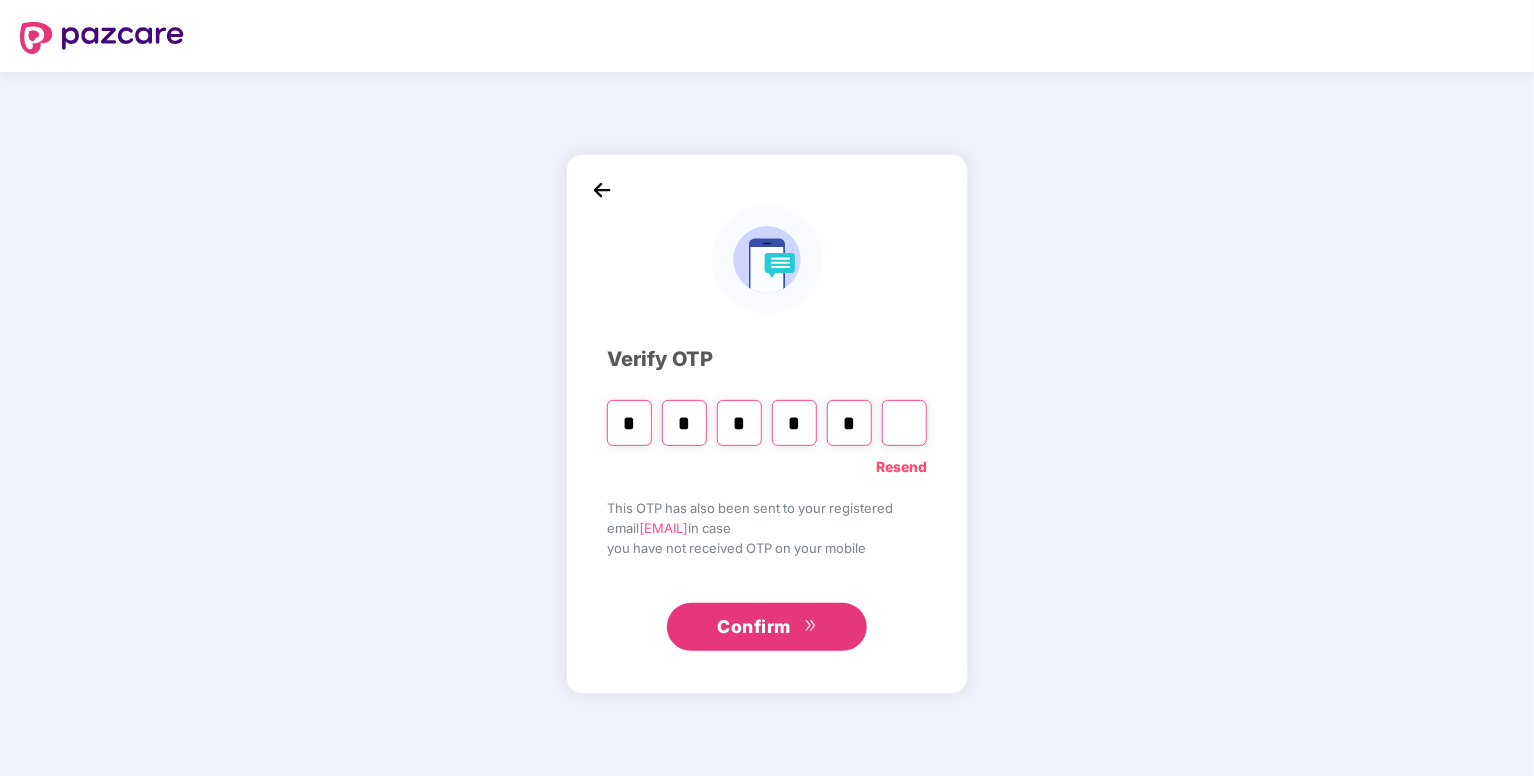 type on "*" 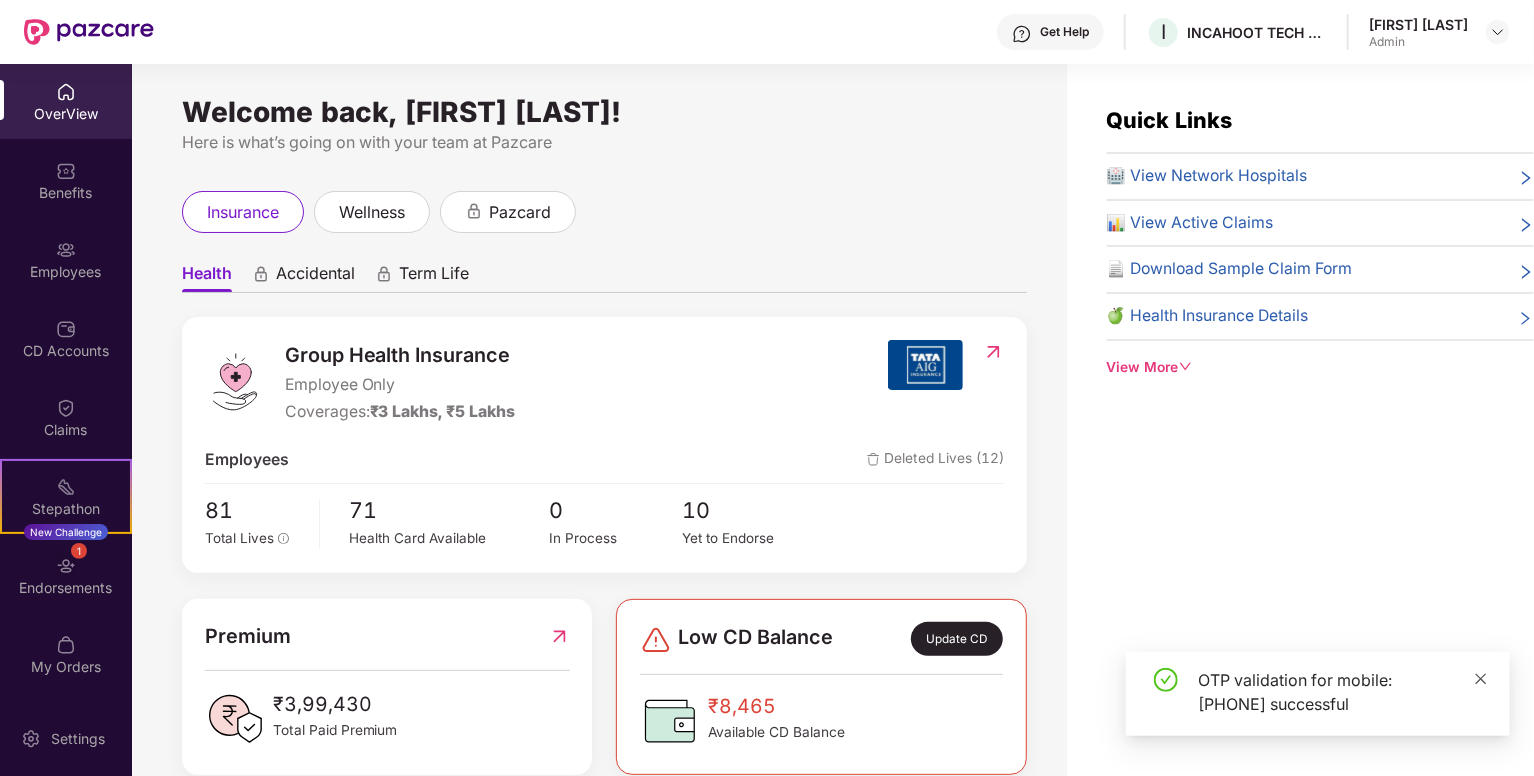 click 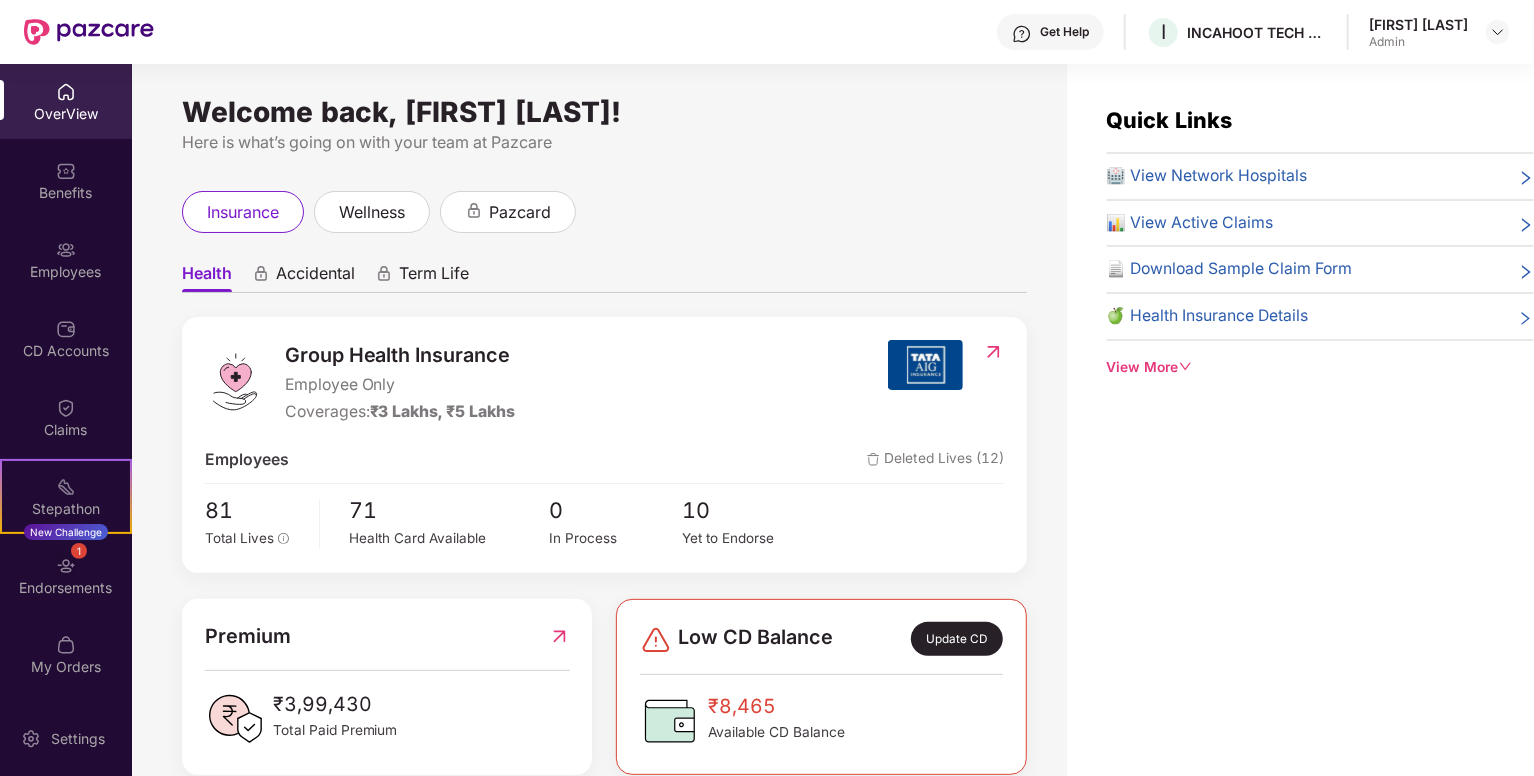 click on "Group Health Insurance Employee Only Coverages:  ₹3 Lakhs, ₹5 Lakhs Employees   Deleted Lives (12) 81 Total Lives 71 Health Card Available 0 In Process 10 Yet to Endorse" at bounding box center [604, 444] 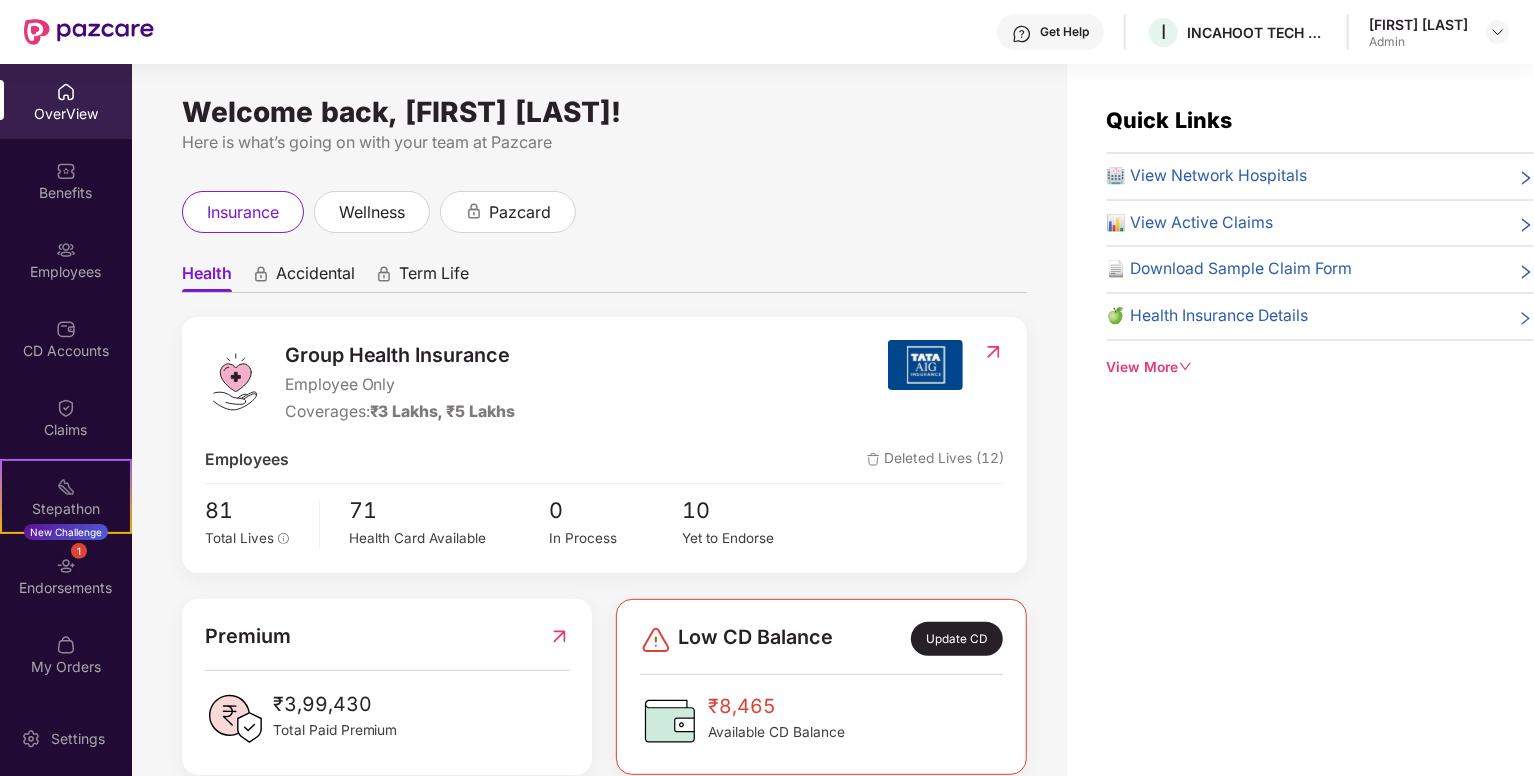 click on "Group Health Insurance Employee Only Coverages:  ₹3 Lakhs, ₹5 Lakhs Employees   Deleted Lives (12) 81 Total Lives 71 Health Card Available 0 In Process 10 Yet to Endorse" at bounding box center [604, 444] 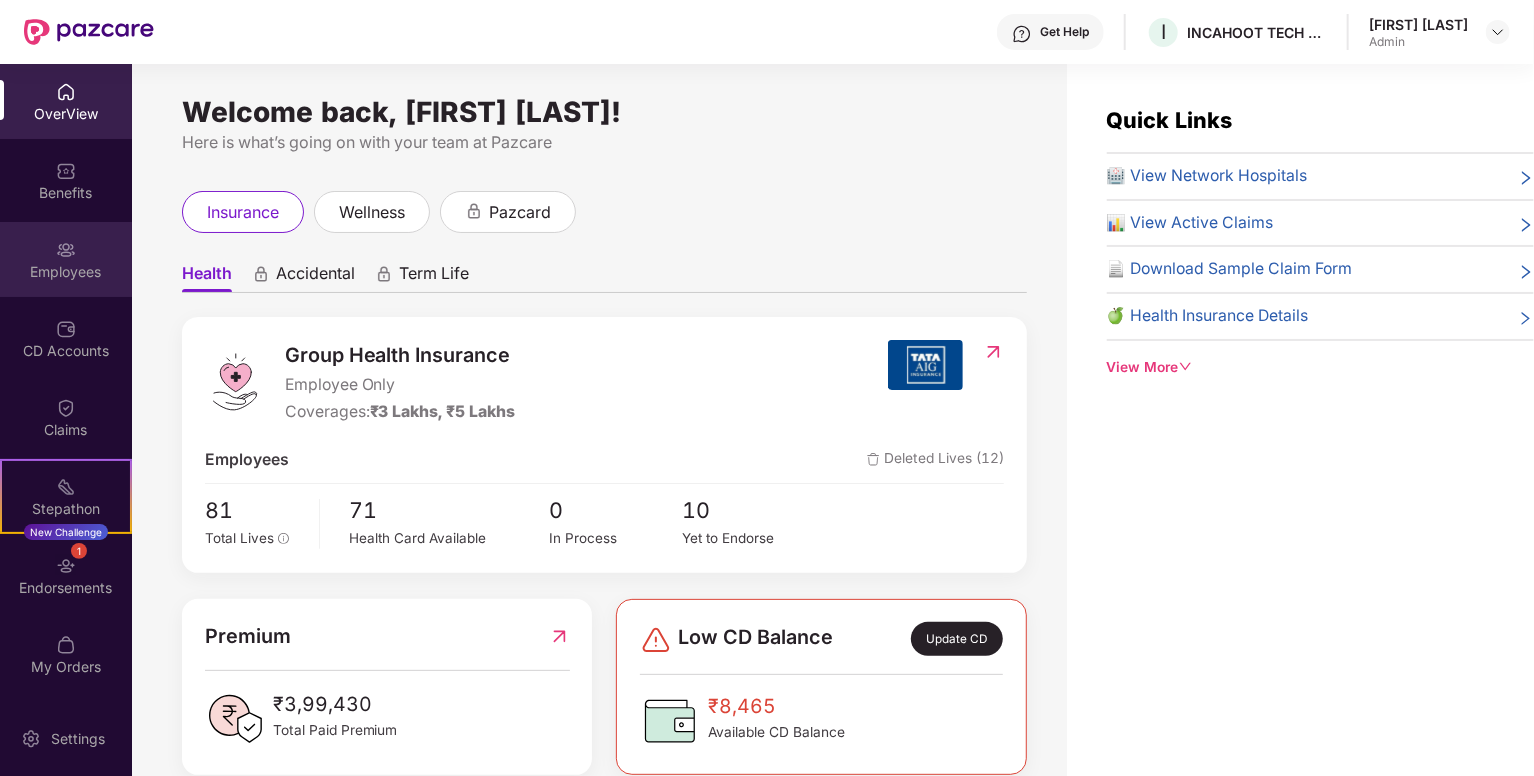 click at bounding box center (66, 250) 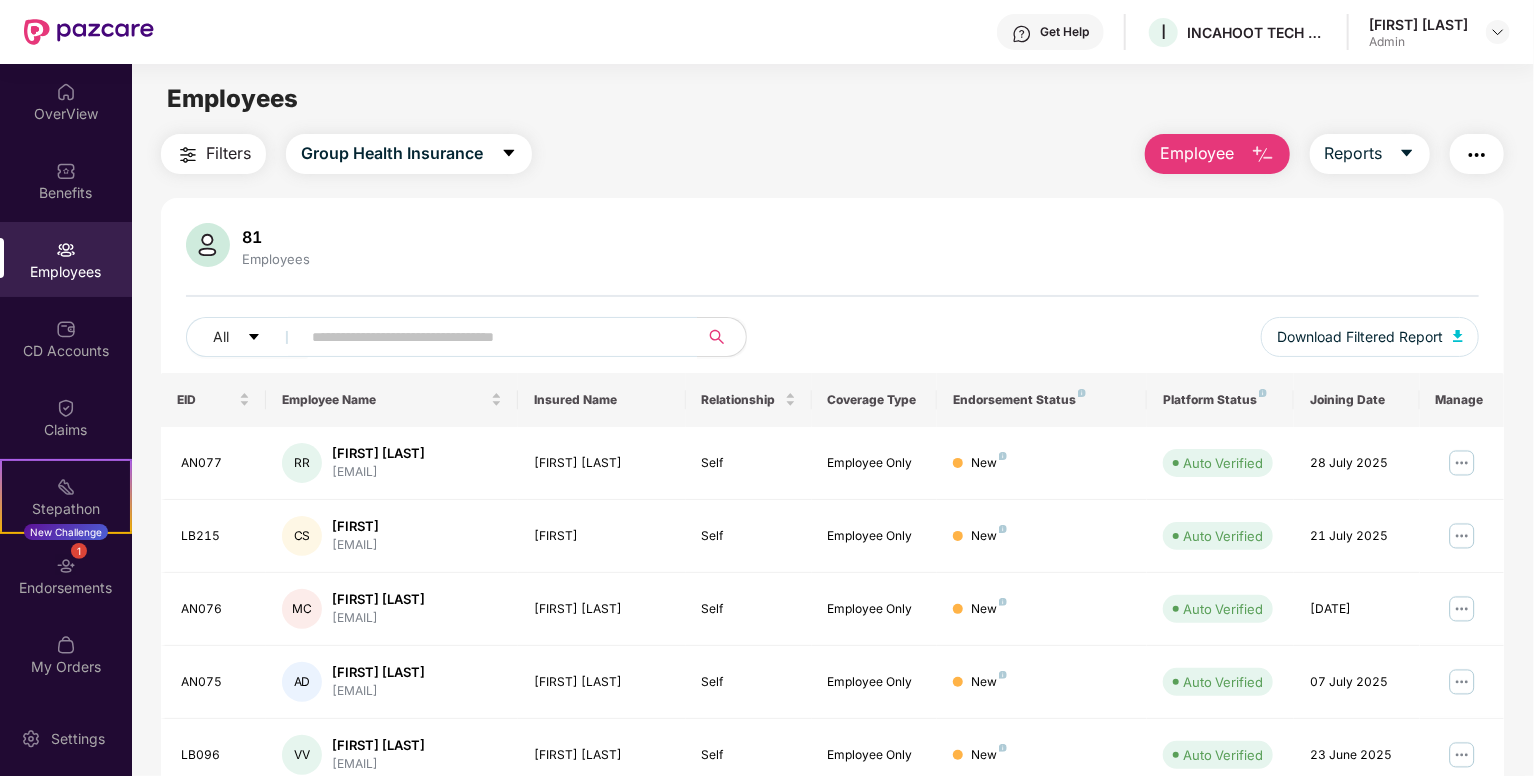 click on "Employee" at bounding box center (1197, 153) 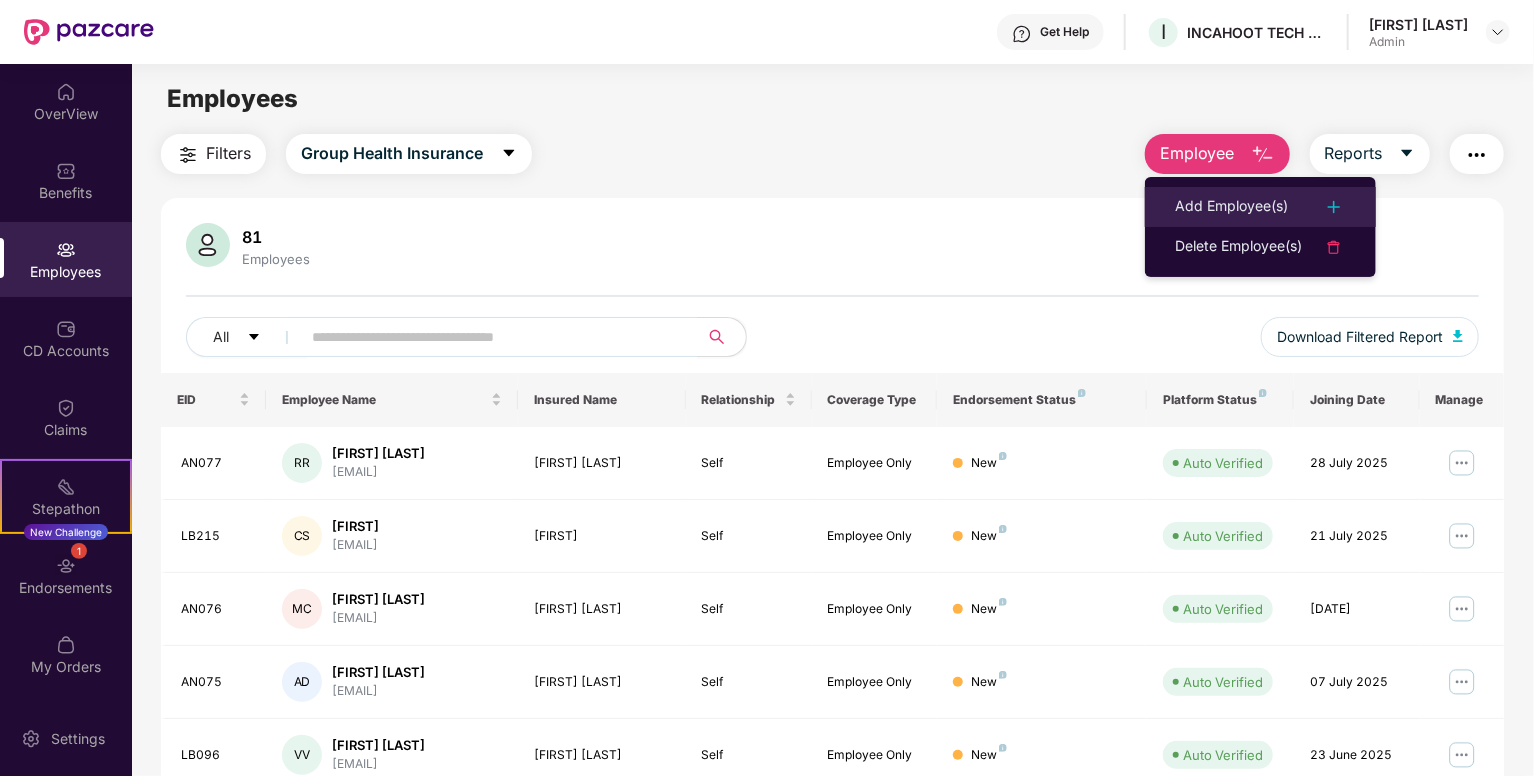 click on "Add Employee(s)" at bounding box center [1231, 207] 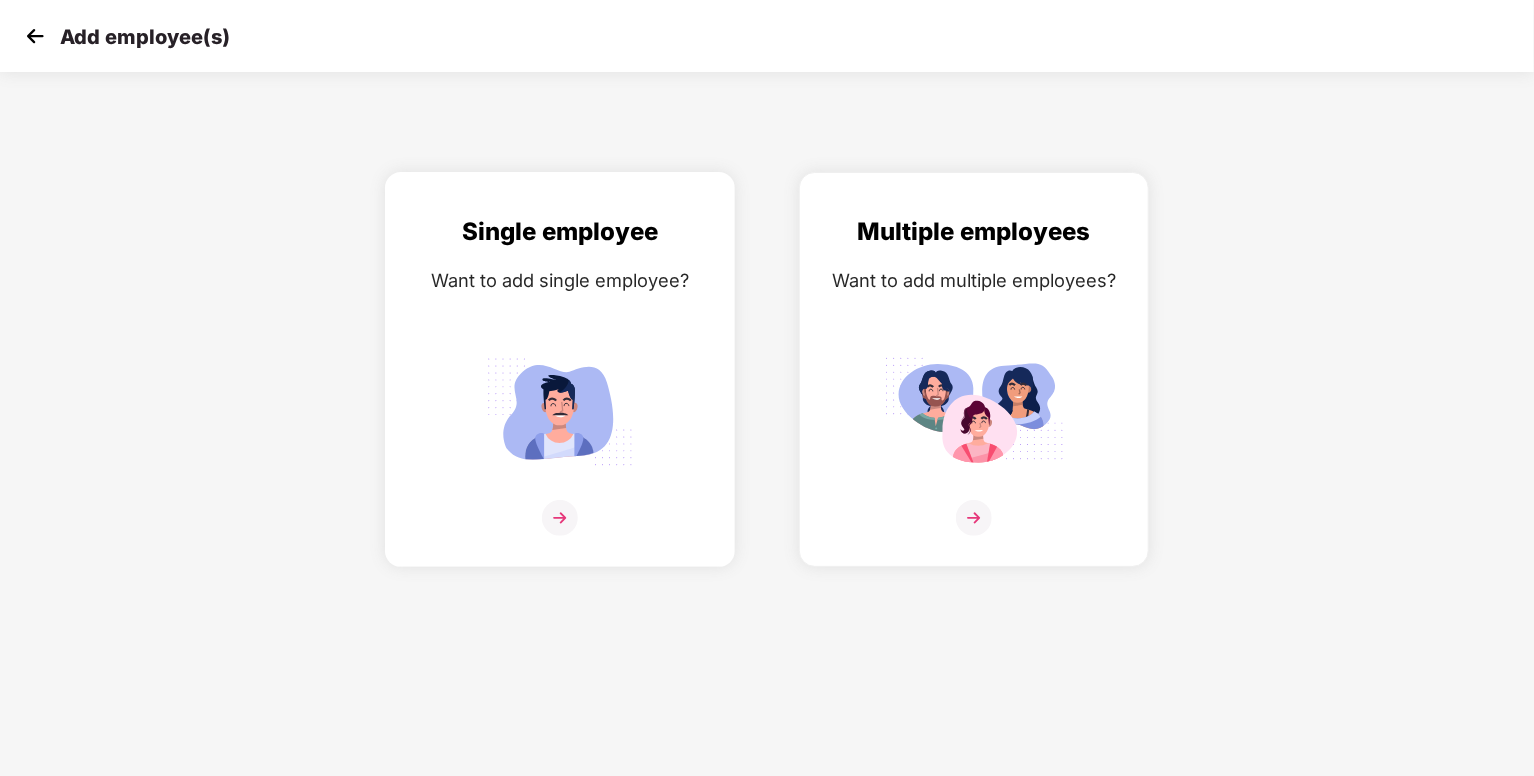 click on "Single employee Want to add single employee?" at bounding box center (560, 387) 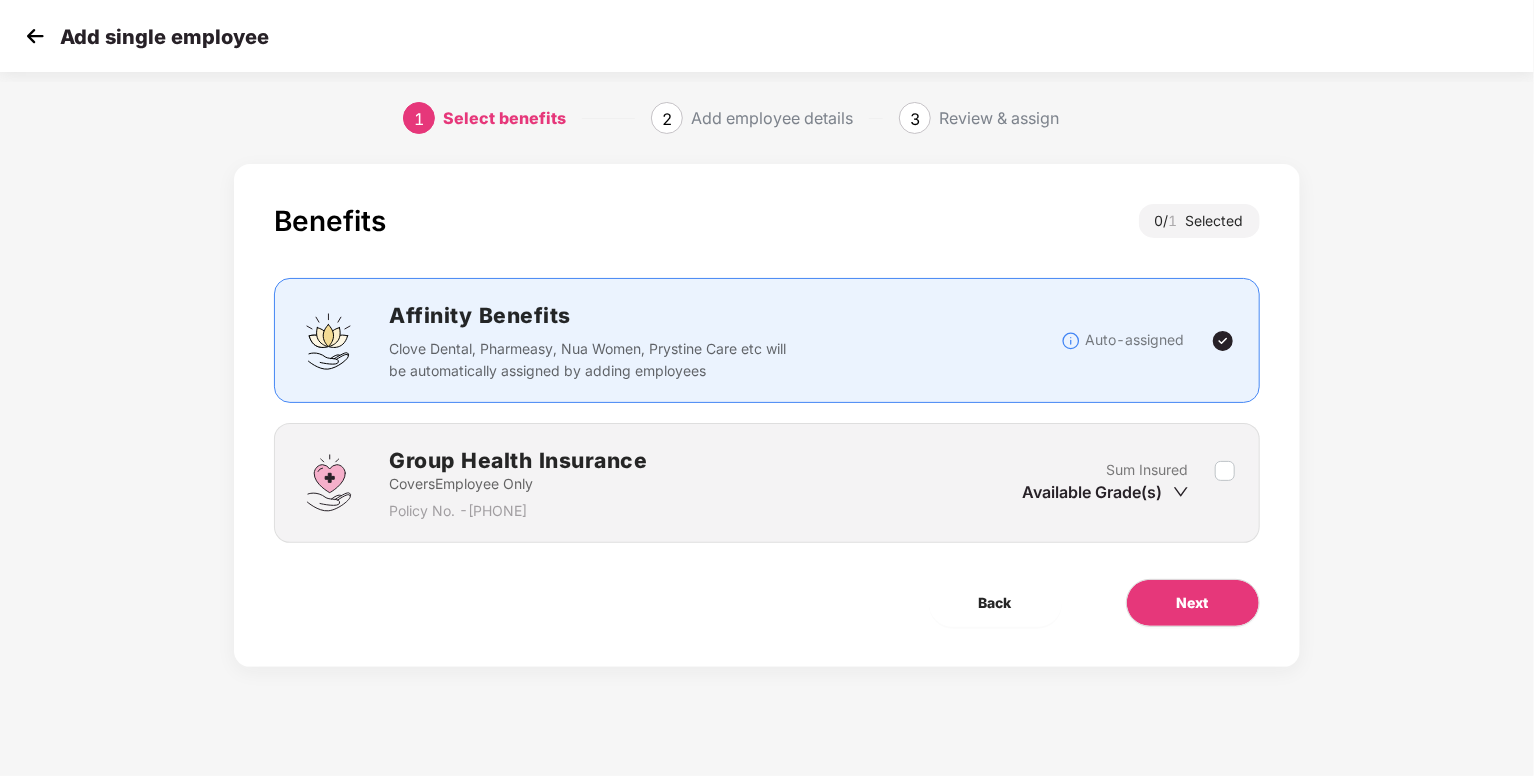 click on "Sum Insured Available Grade(s)" at bounding box center (1119, 483) 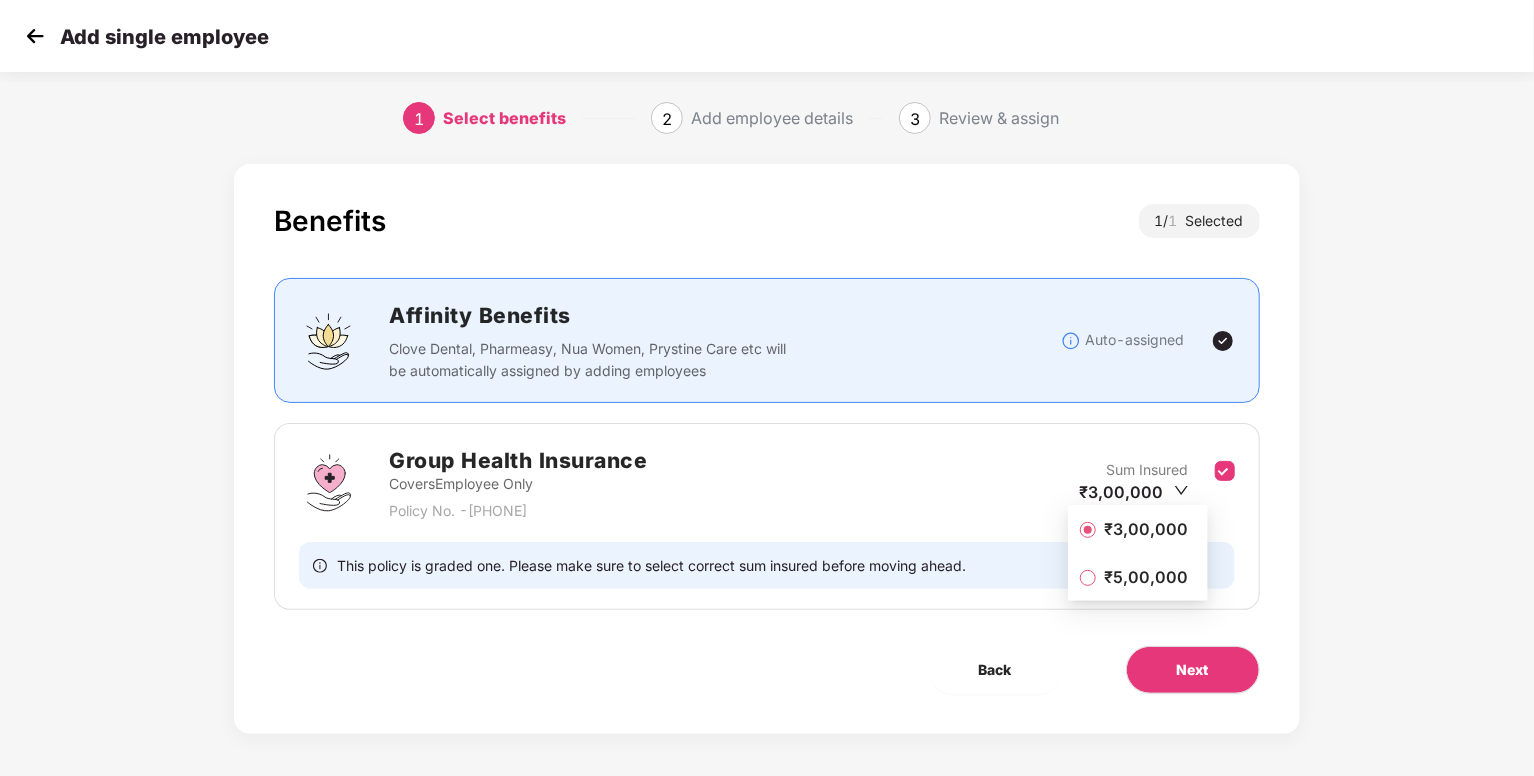 click on "₹3,00,000" at bounding box center [1146, 529] 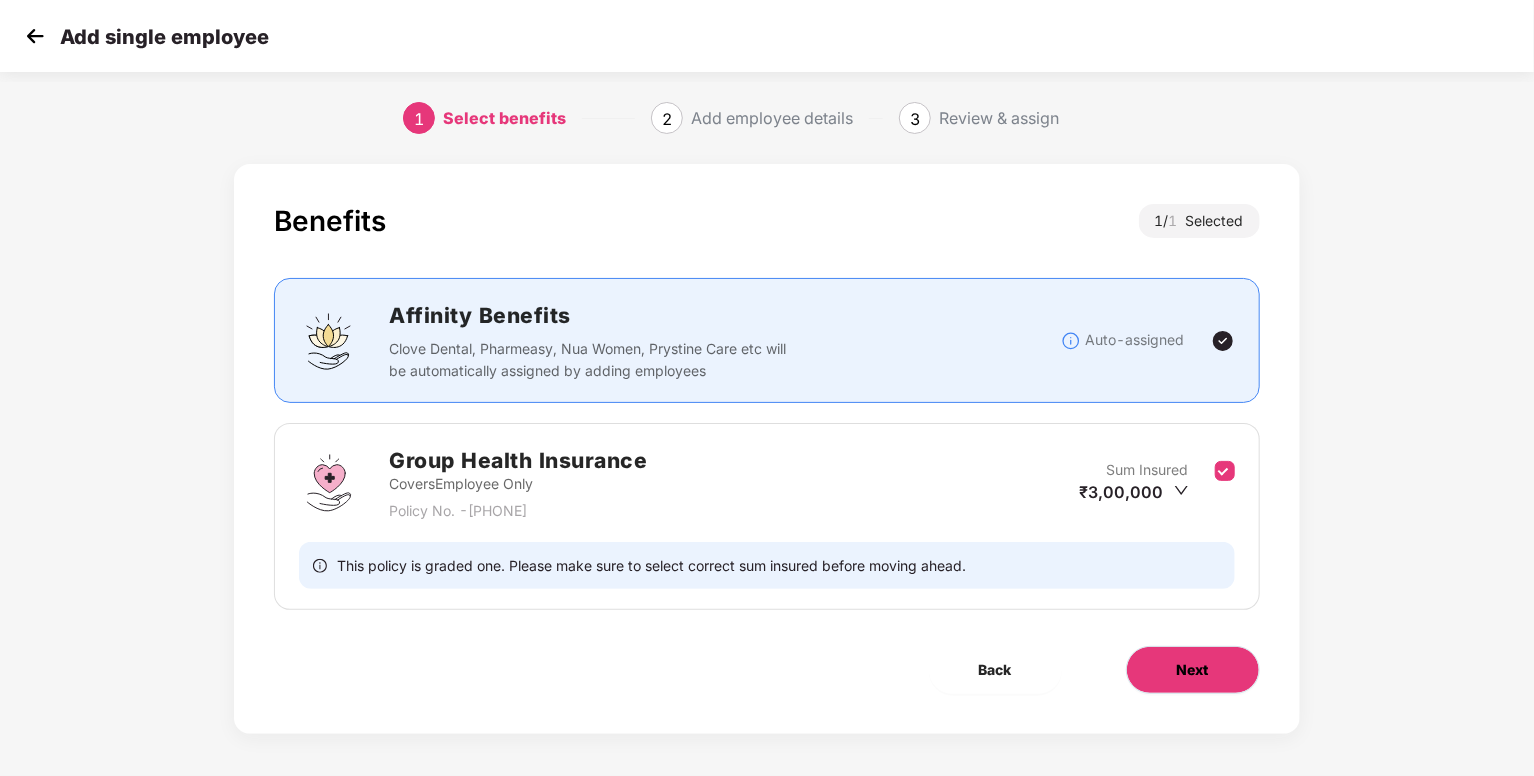 click on "Next" at bounding box center [1193, 670] 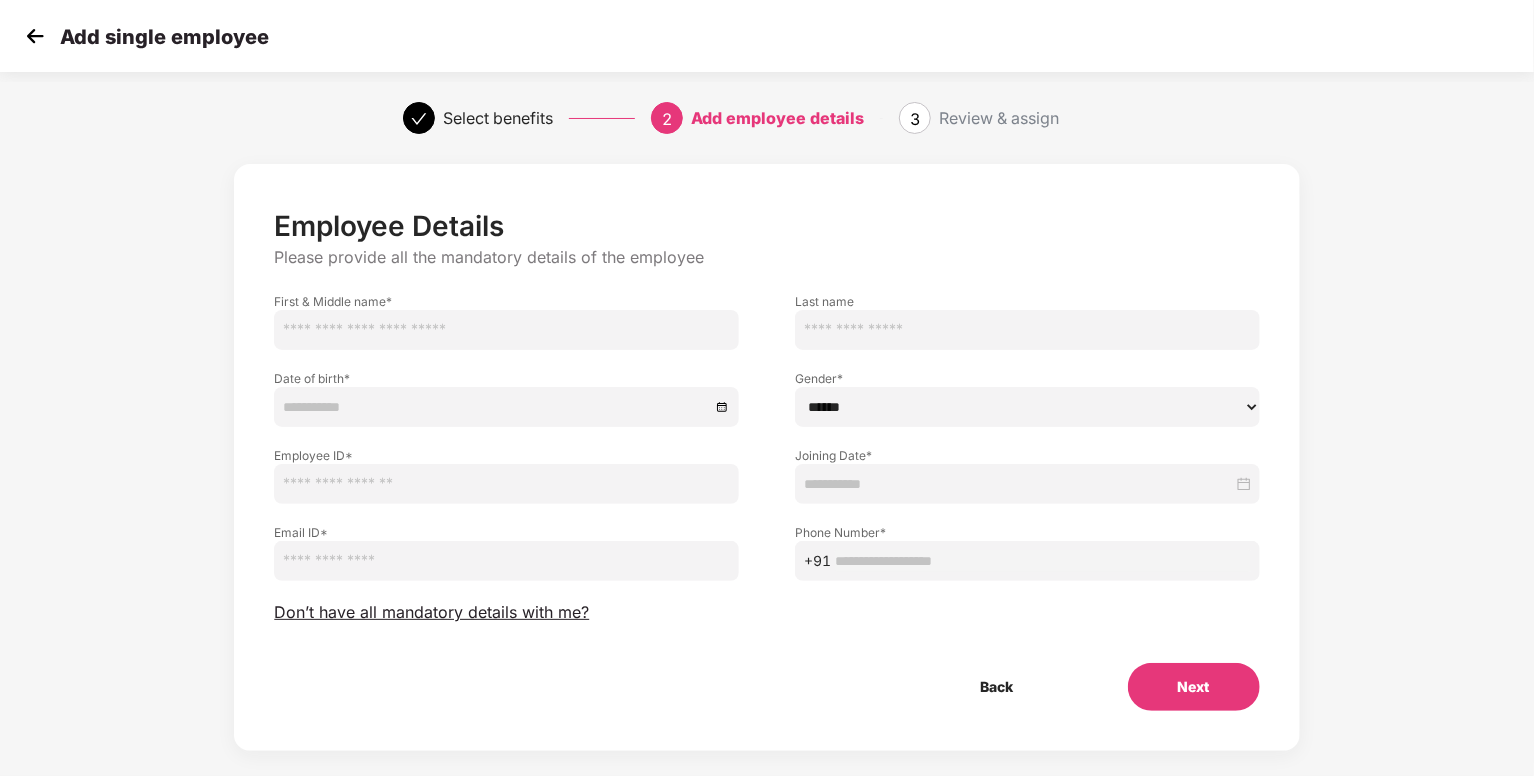 click at bounding box center [506, 330] 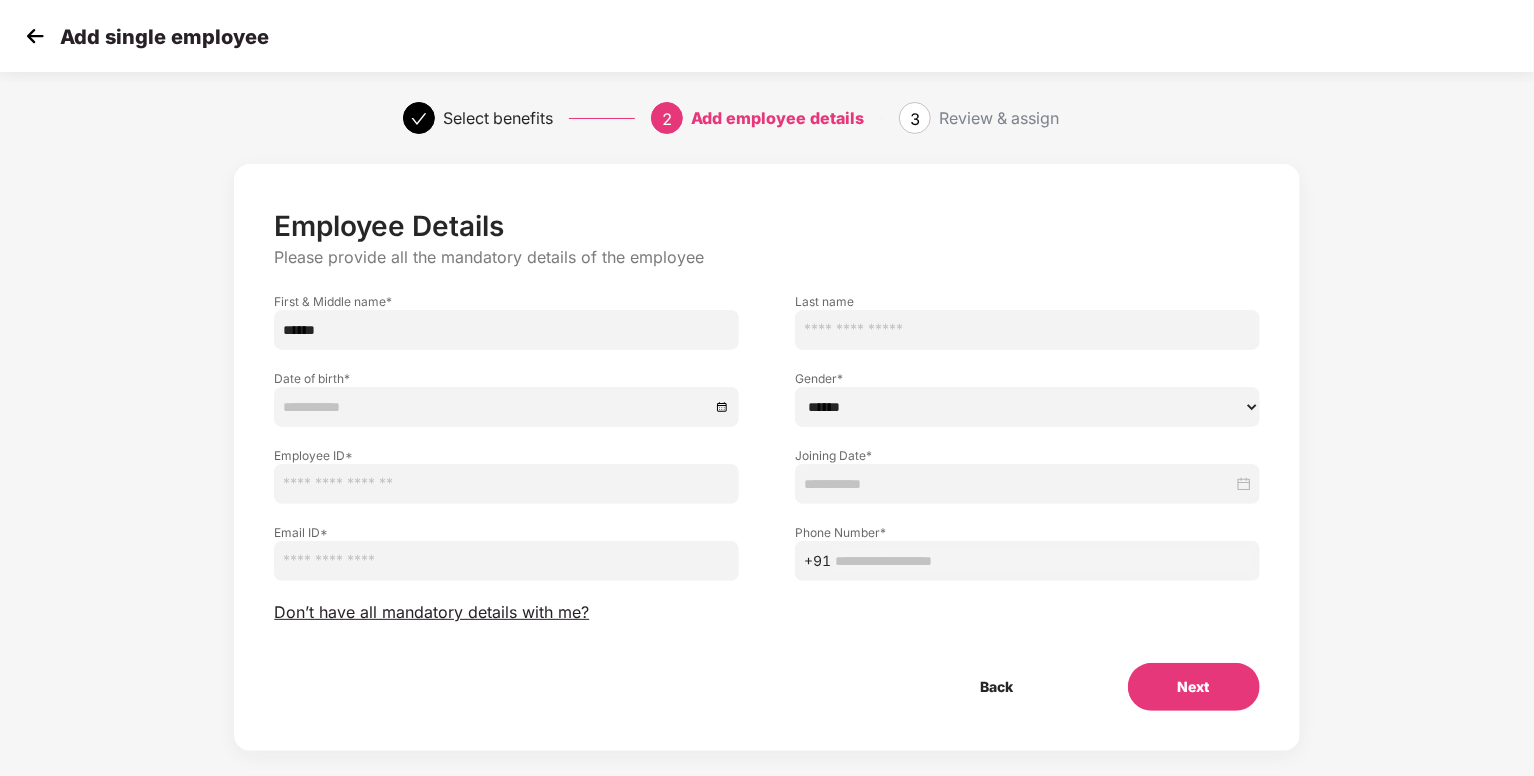 type on "******" 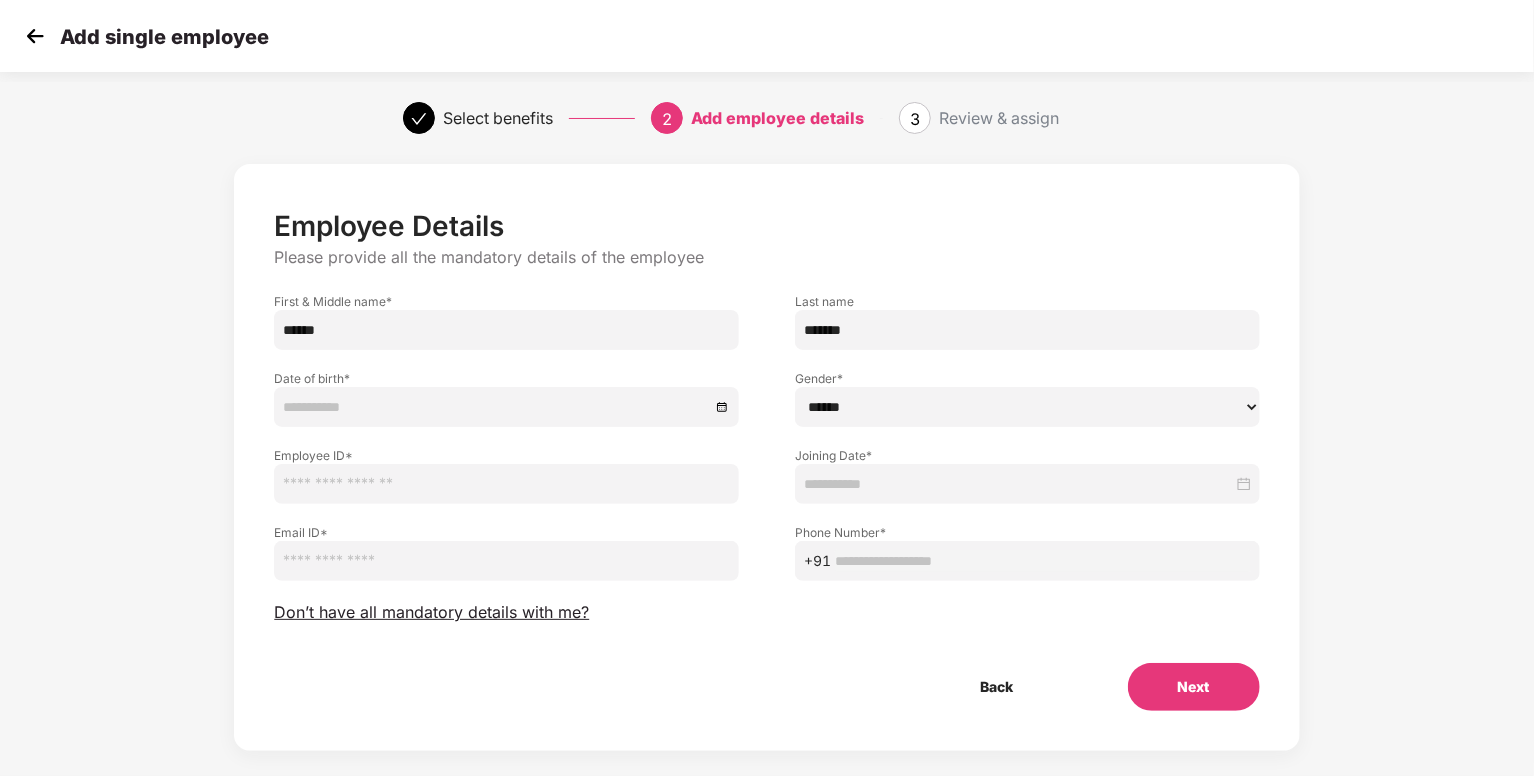 type on "*******" 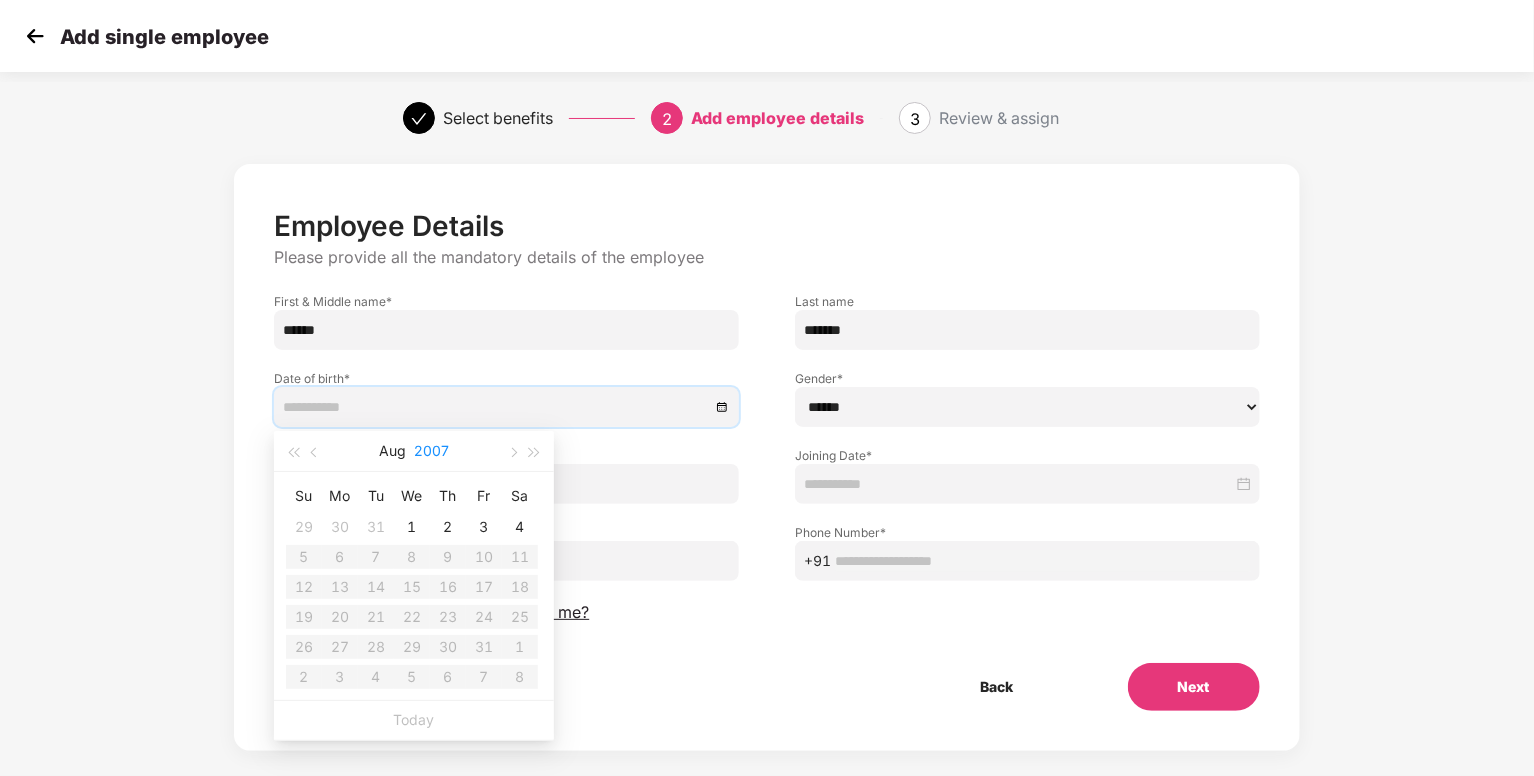 click on "2007" at bounding box center (431, 451) 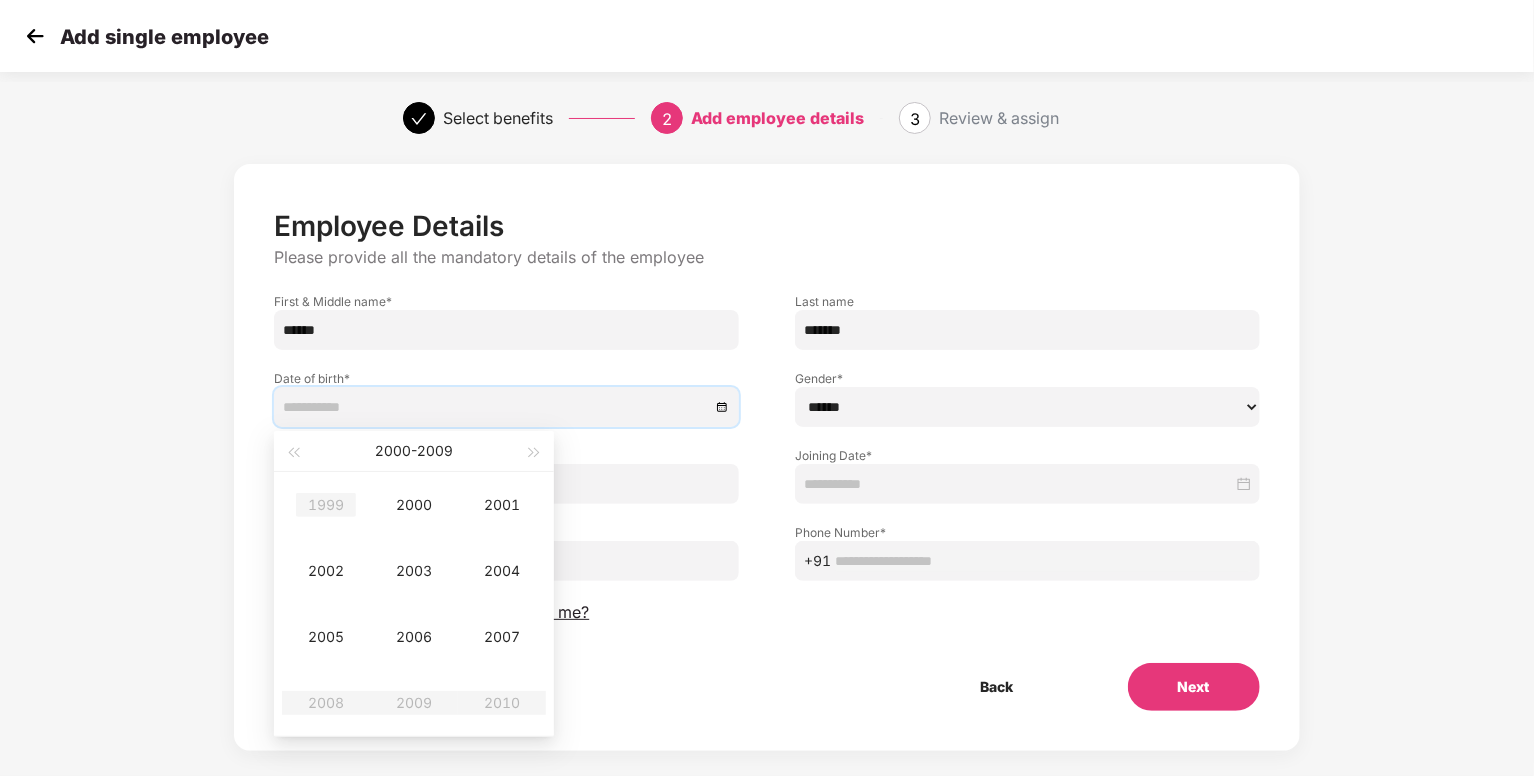 type on "**********" 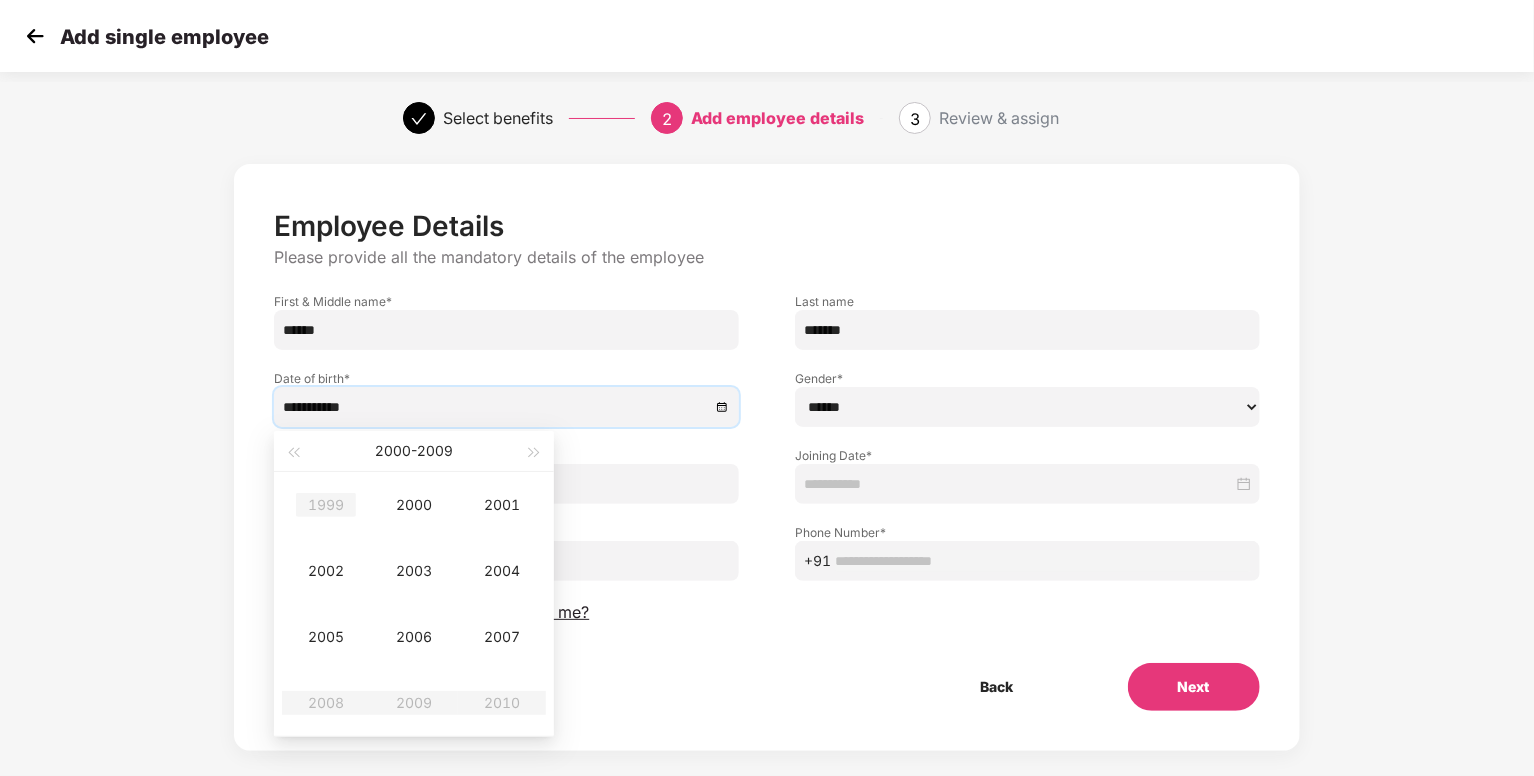 click on "1999" at bounding box center [326, 505] 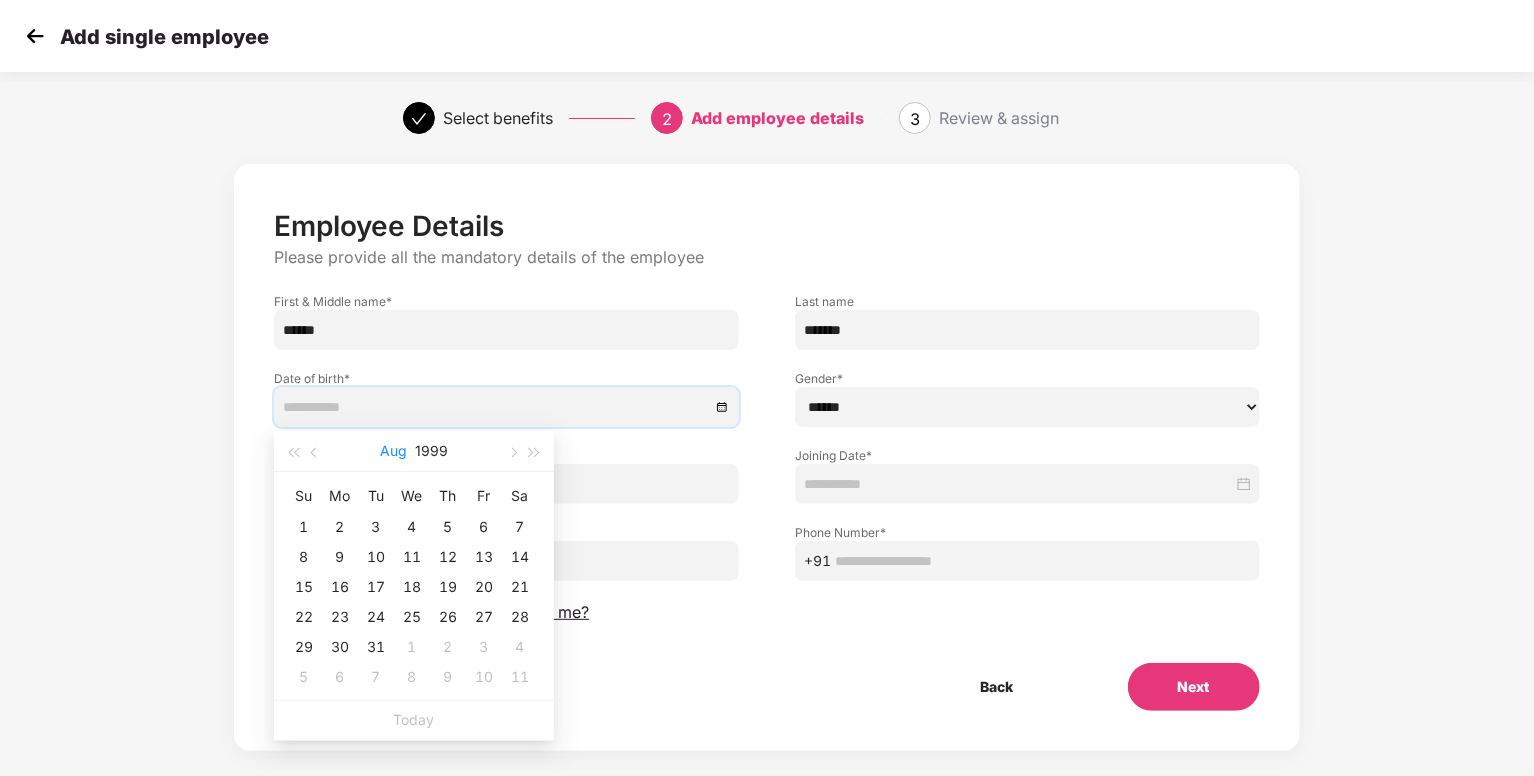 click on "Aug" at bounding box center [393, 451] 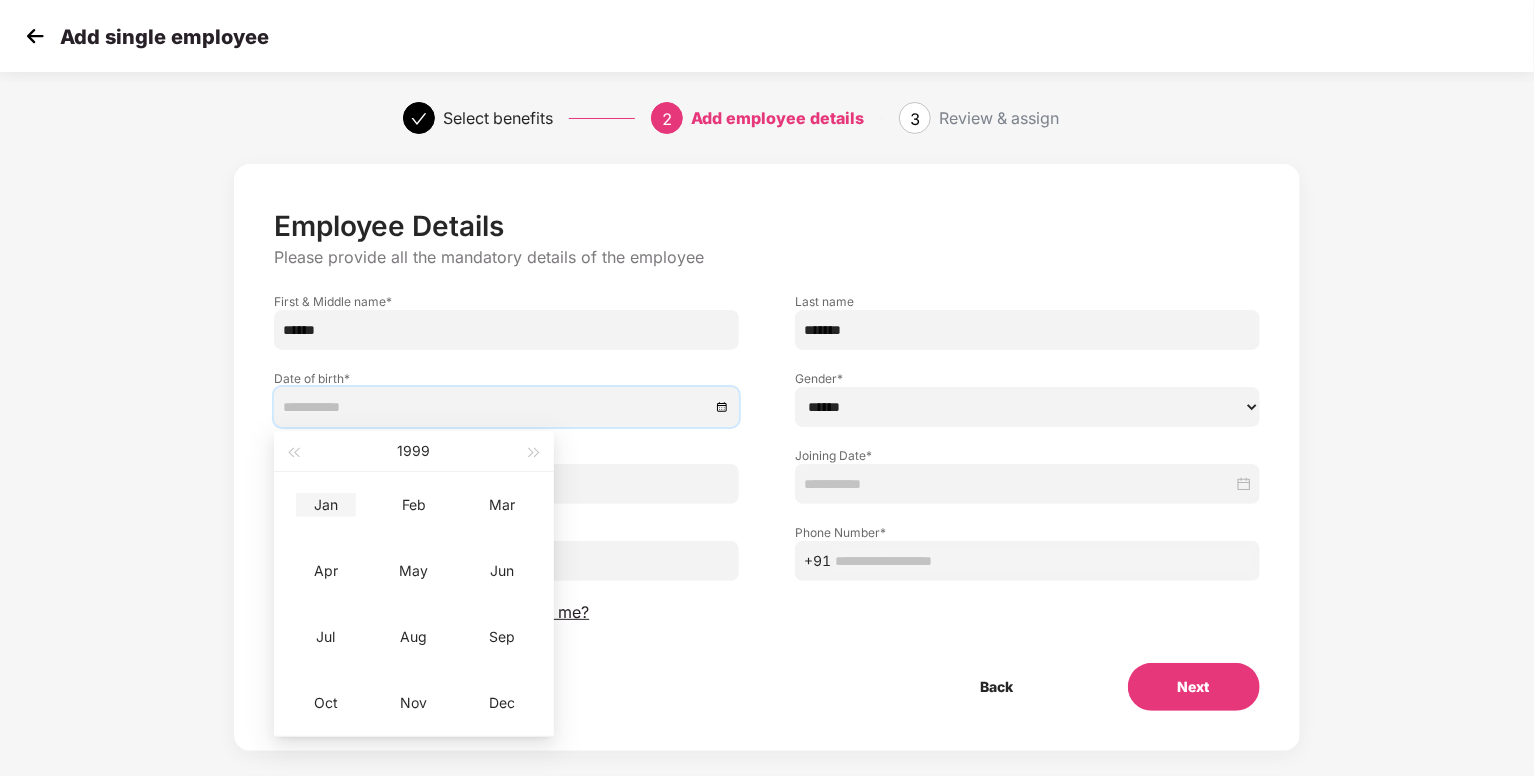 type on "**********" 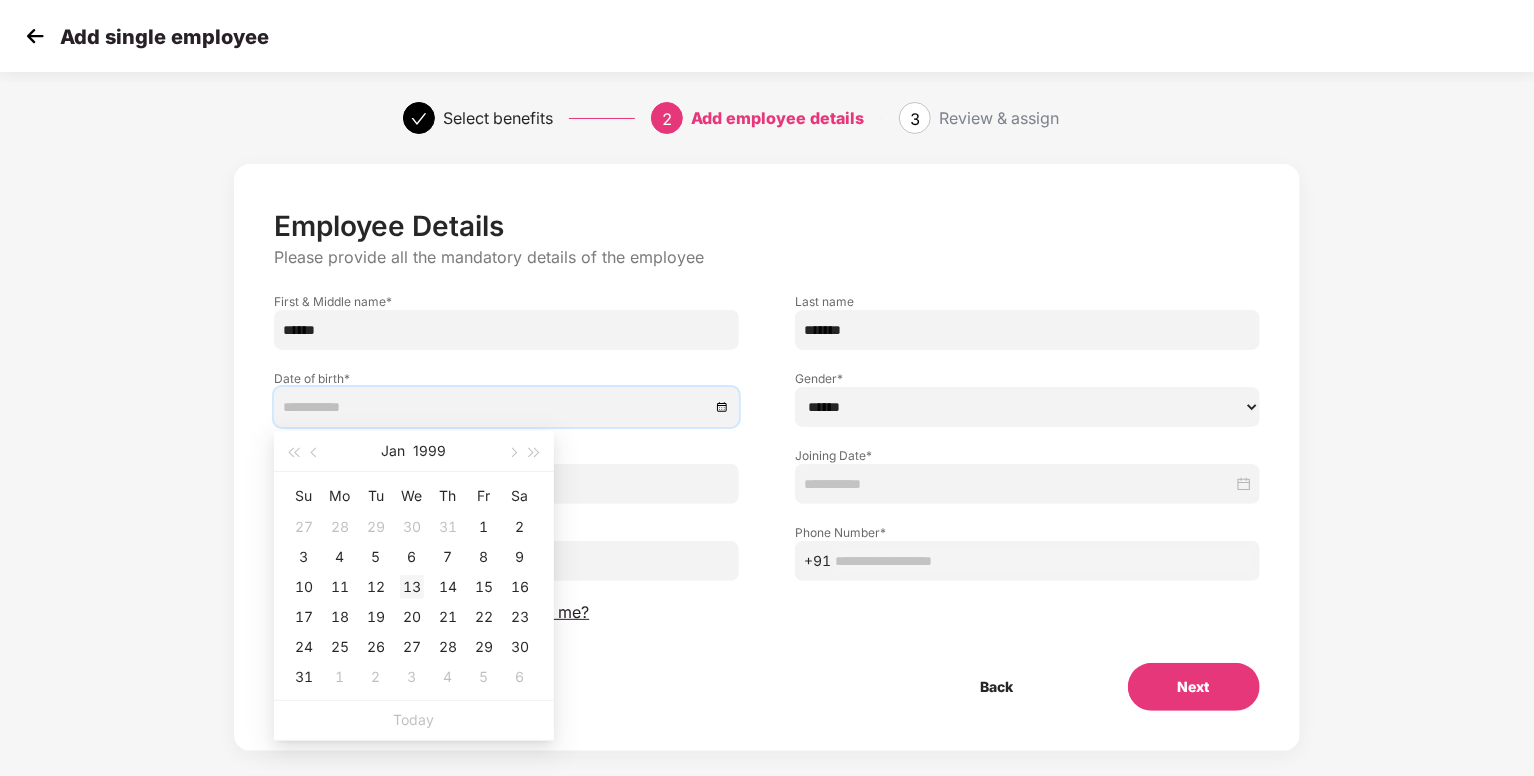 type on "**********" 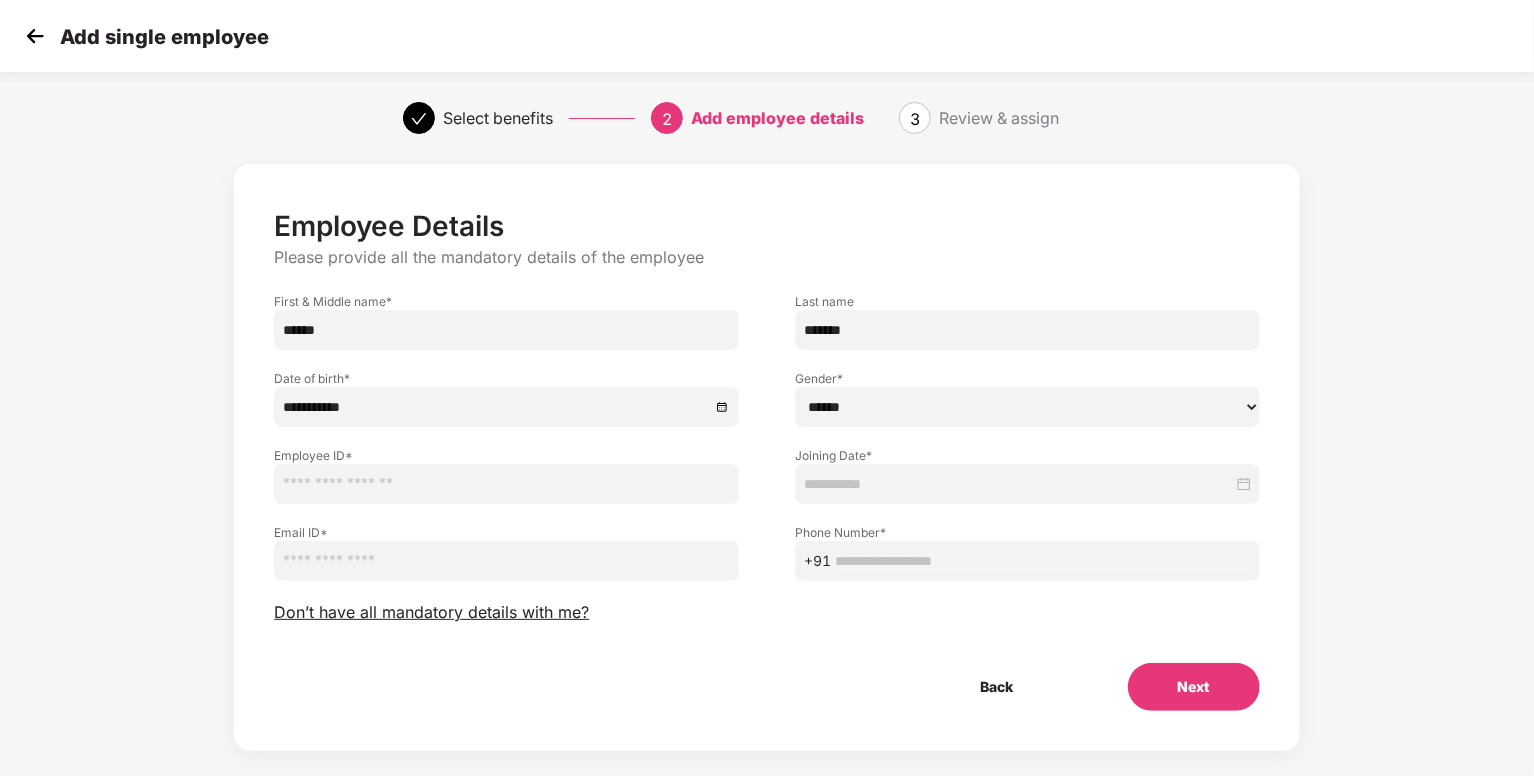 click on "****** **** ******" at bounding box center (1027, 407) 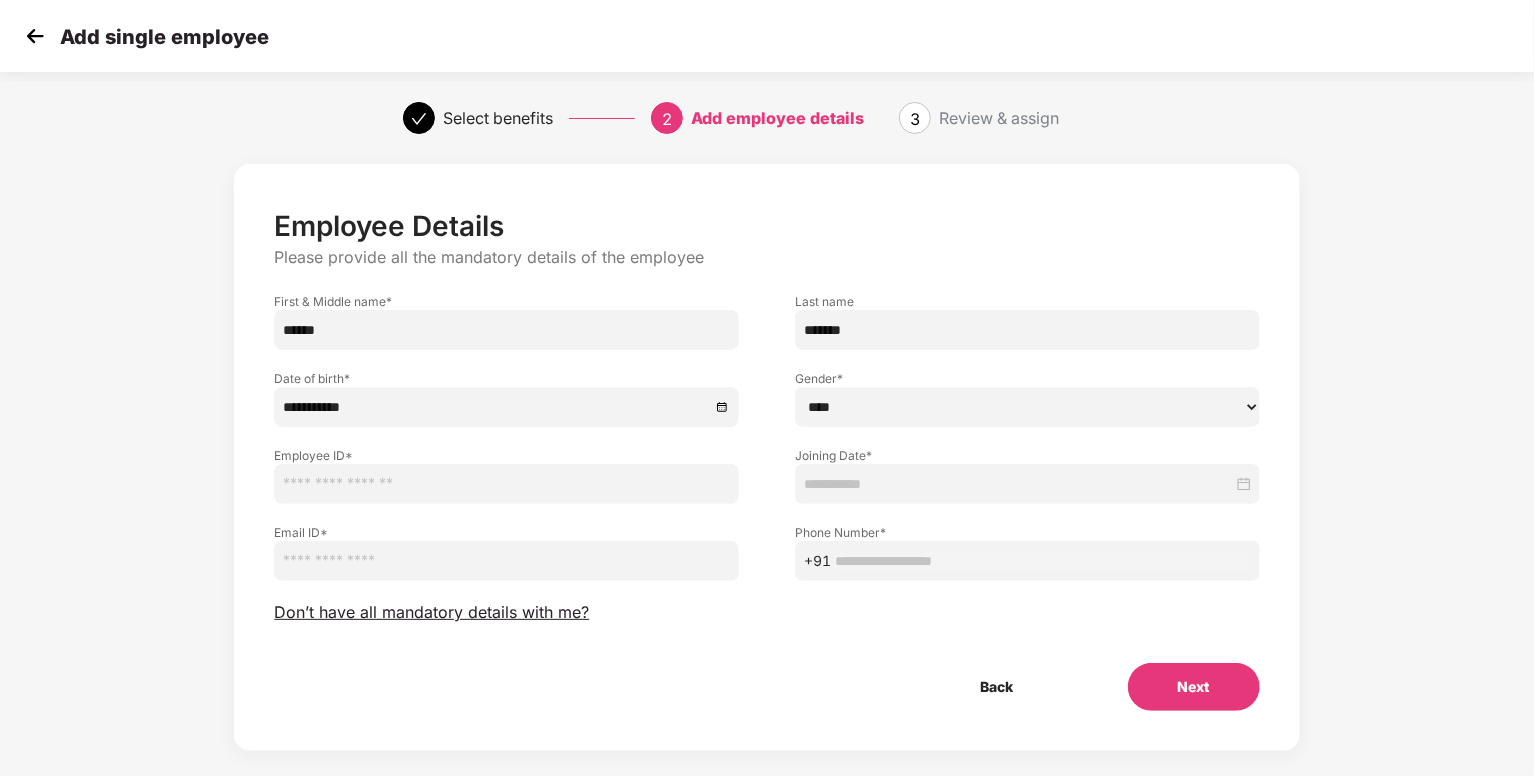 click on "****** **** ******" at bounding box center (1027, 407) 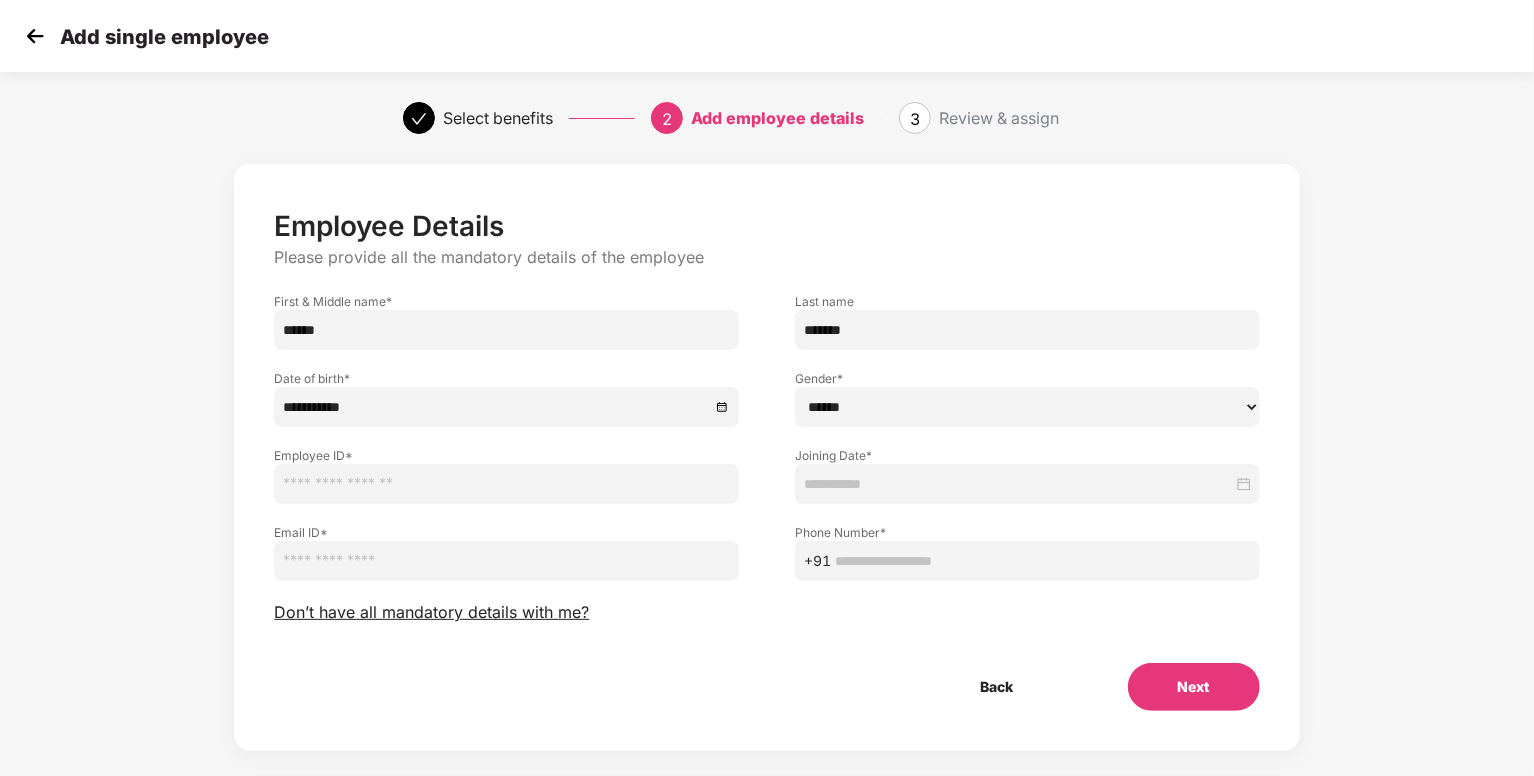 click on "****** **** ******" at bounding box center (1027, 407) 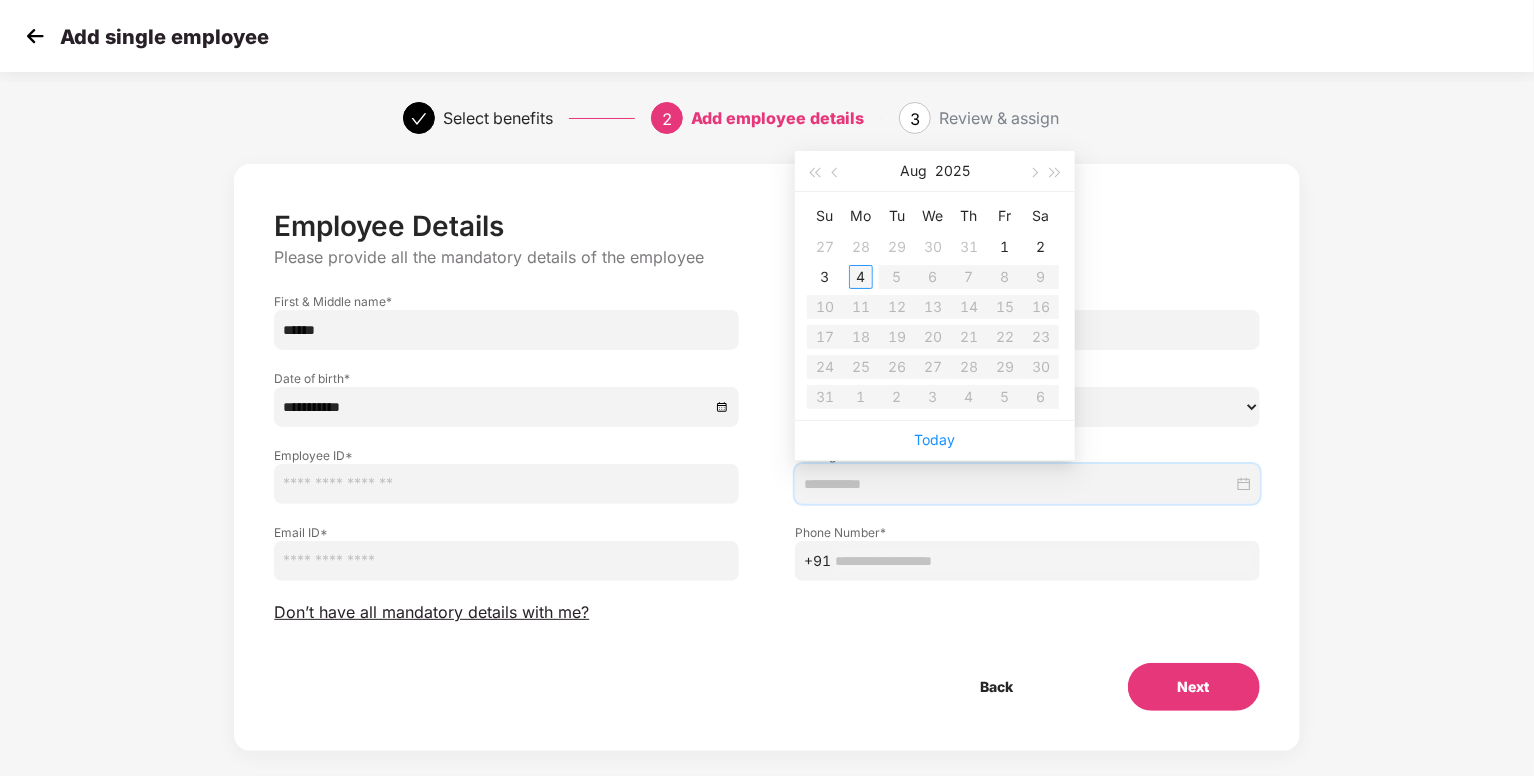 type on "**********" 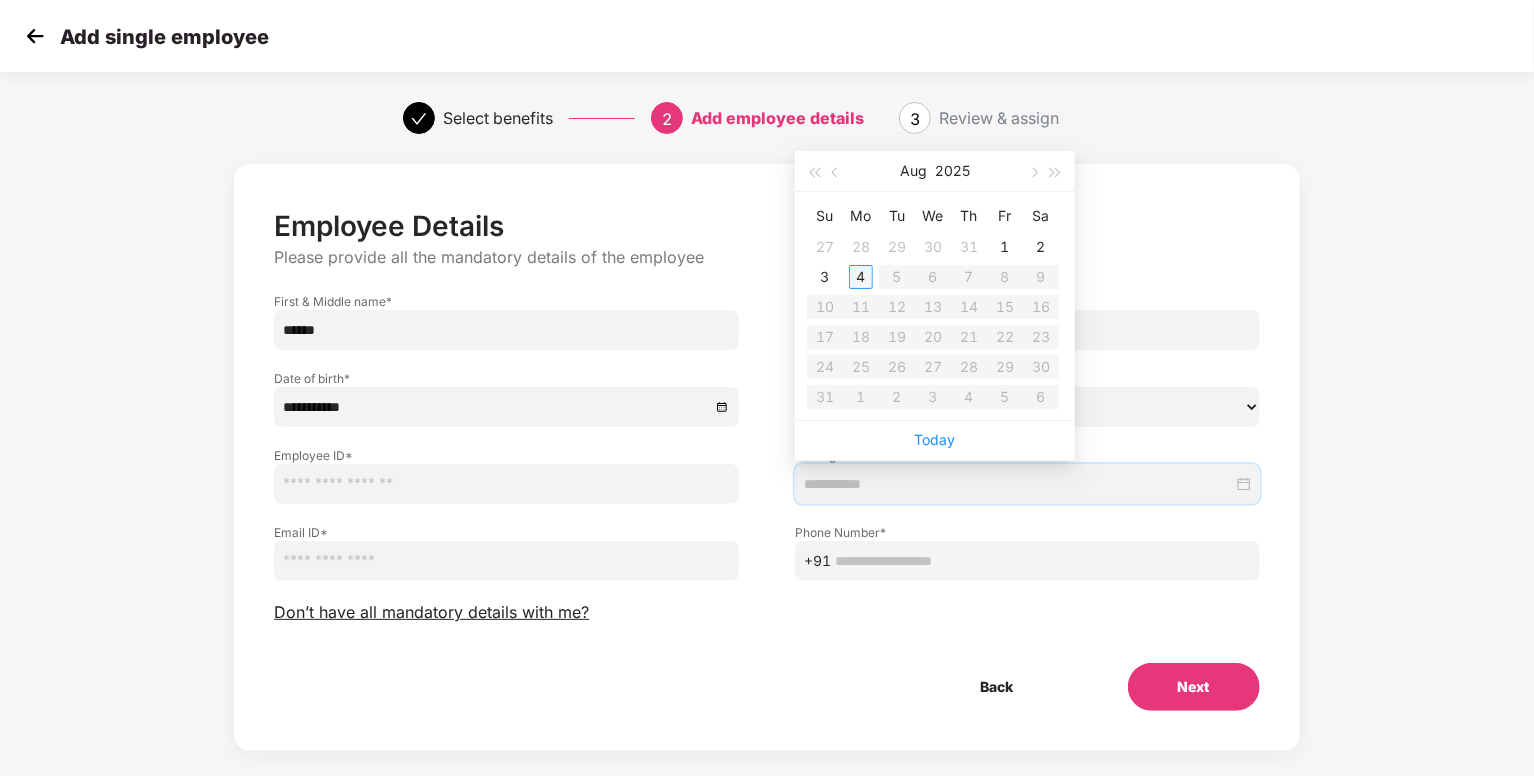 click on "4" at bounding box center (861, 277) 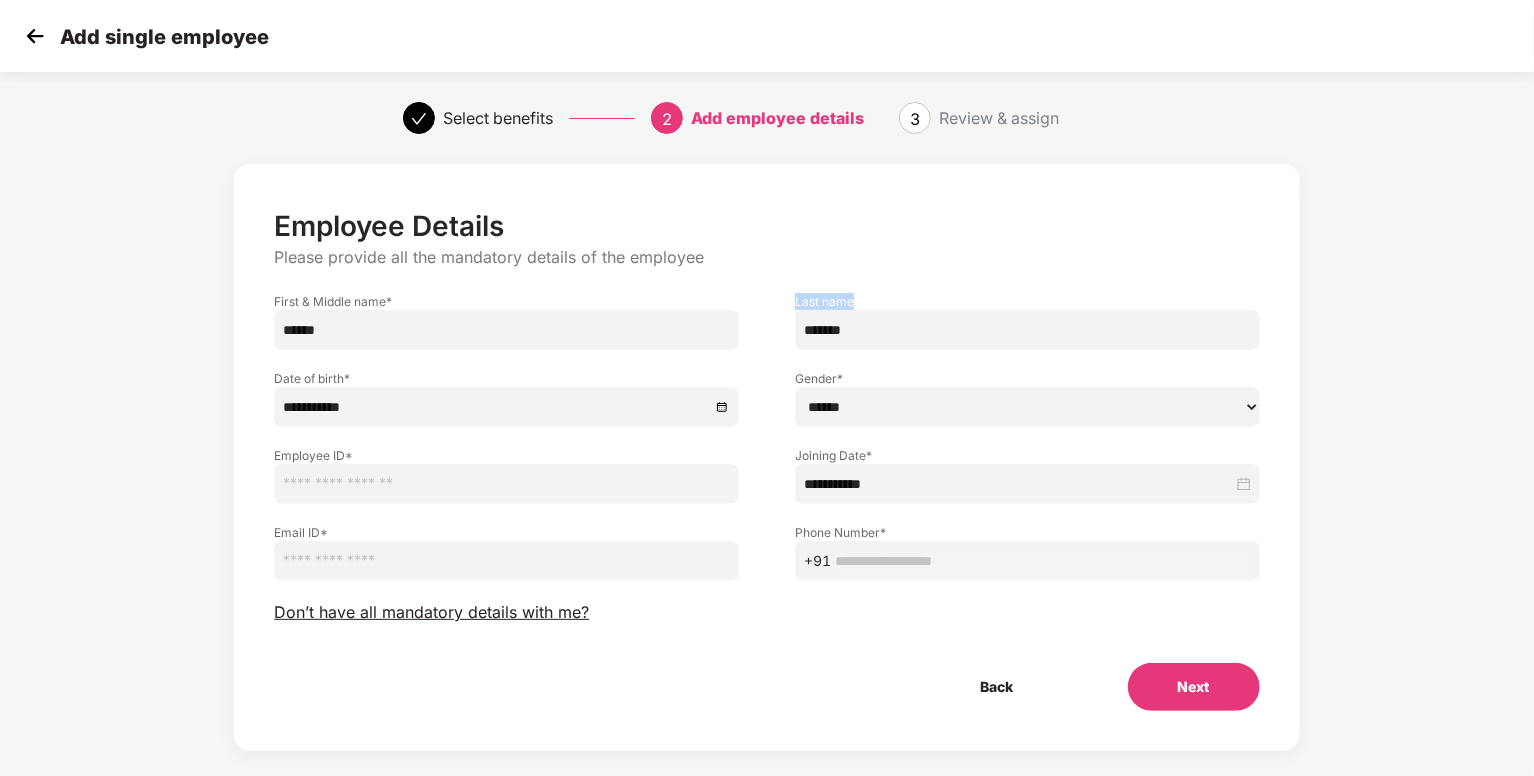 click on "Employee Details Please provide all the mandatory details of the employee First & Middle name  * [FIRST] Last name * [LAST] Date of birth  * [DATE] Gender  * [GENDER] [GENDER] Employee ID  * [ID] Joining Date  * [DATE] Email ID  * [EMAIL] Phone Number  * +91 [PHONE] Don’t have all mandatory details with me? Back Next" at bounding box center [766, 460] 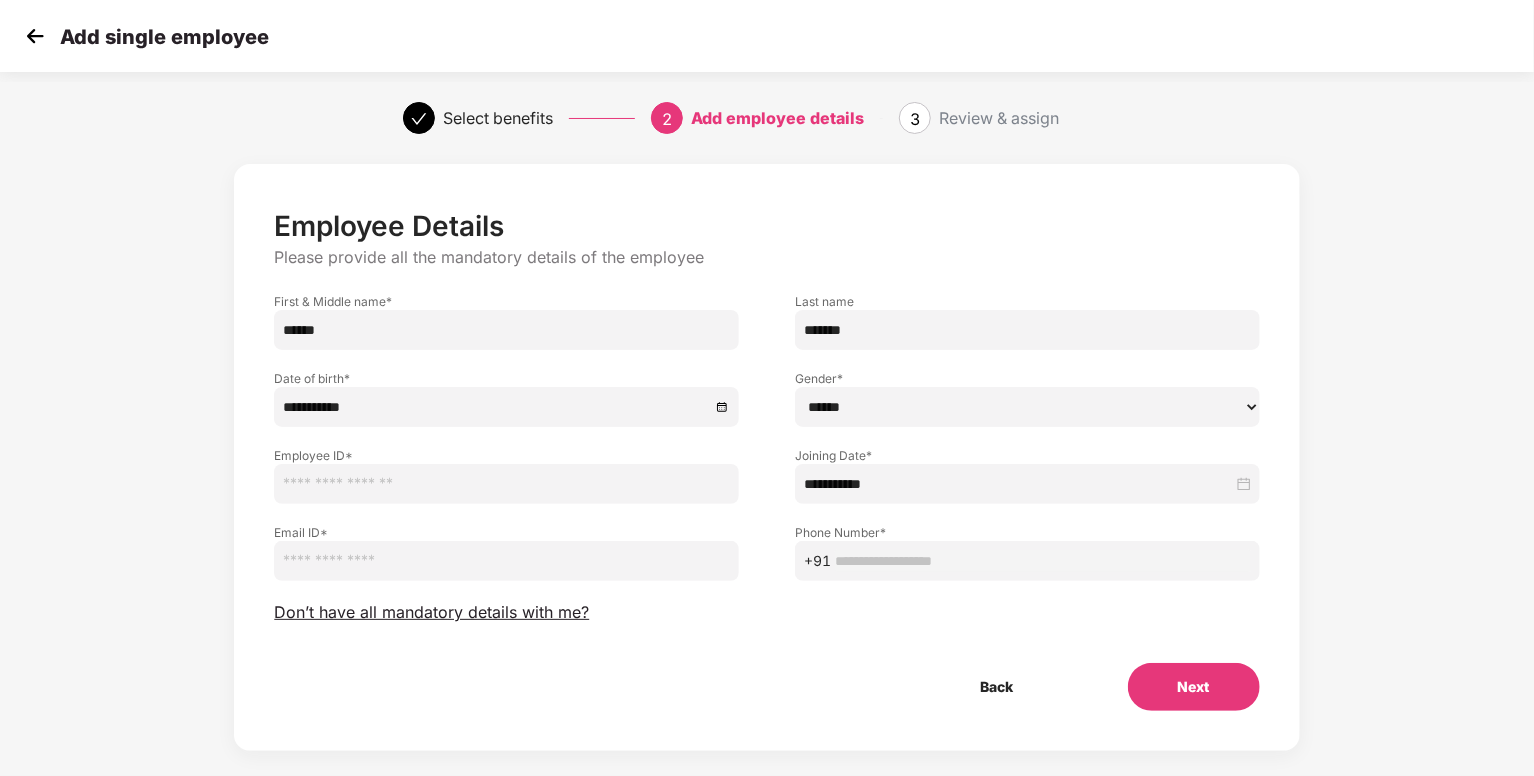 click at bounding box center (506, 484) 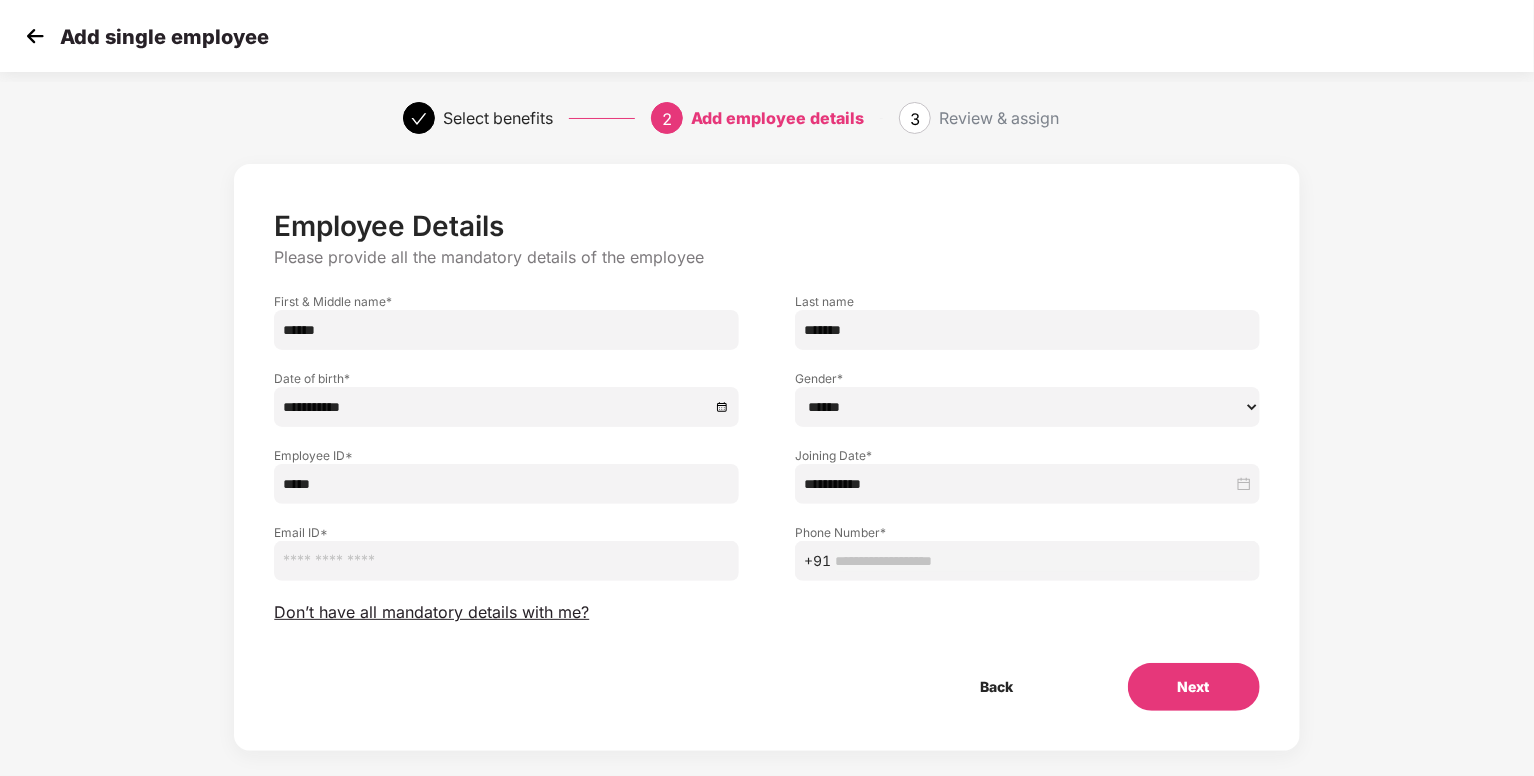 type on "*****" 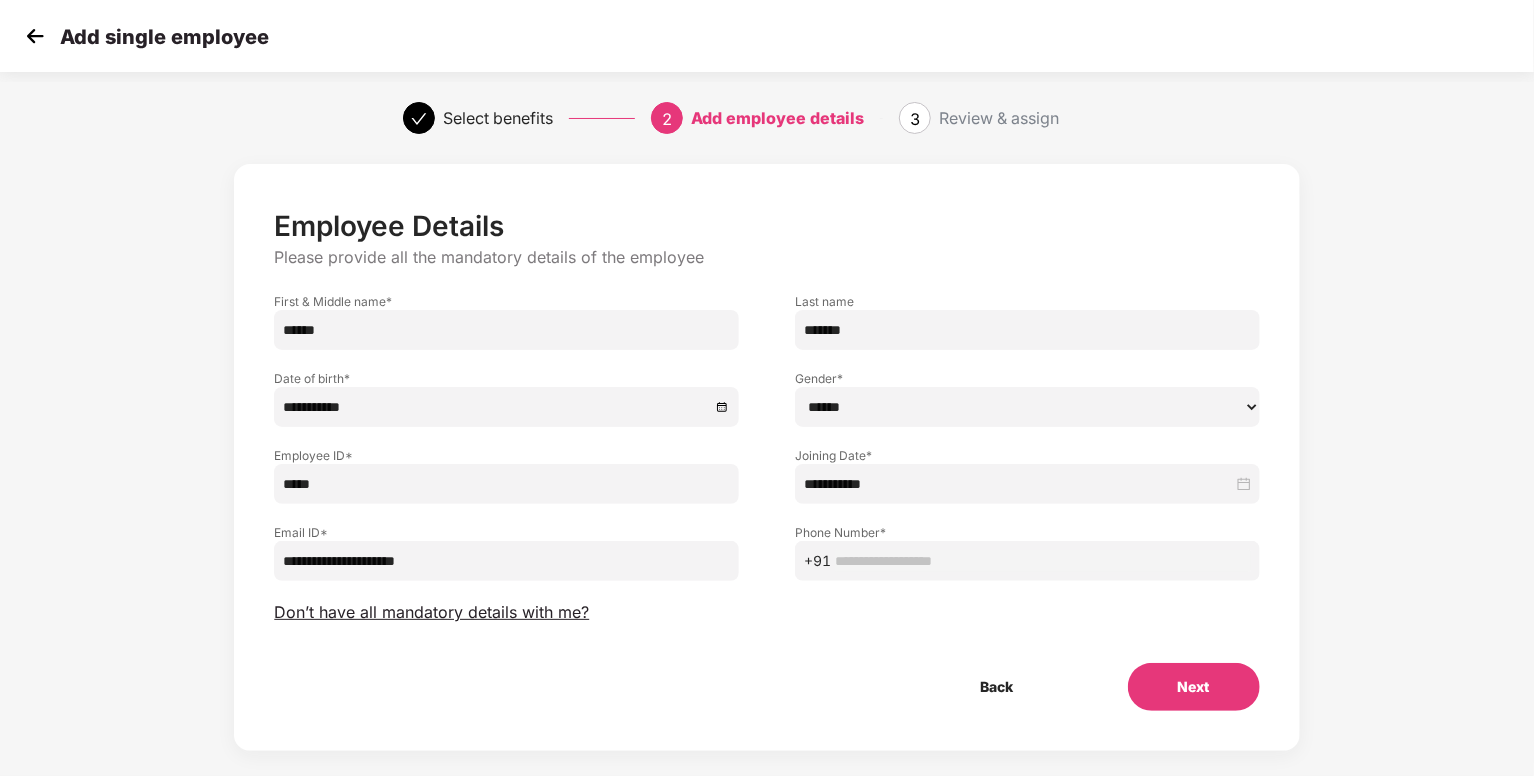 type on "**********" 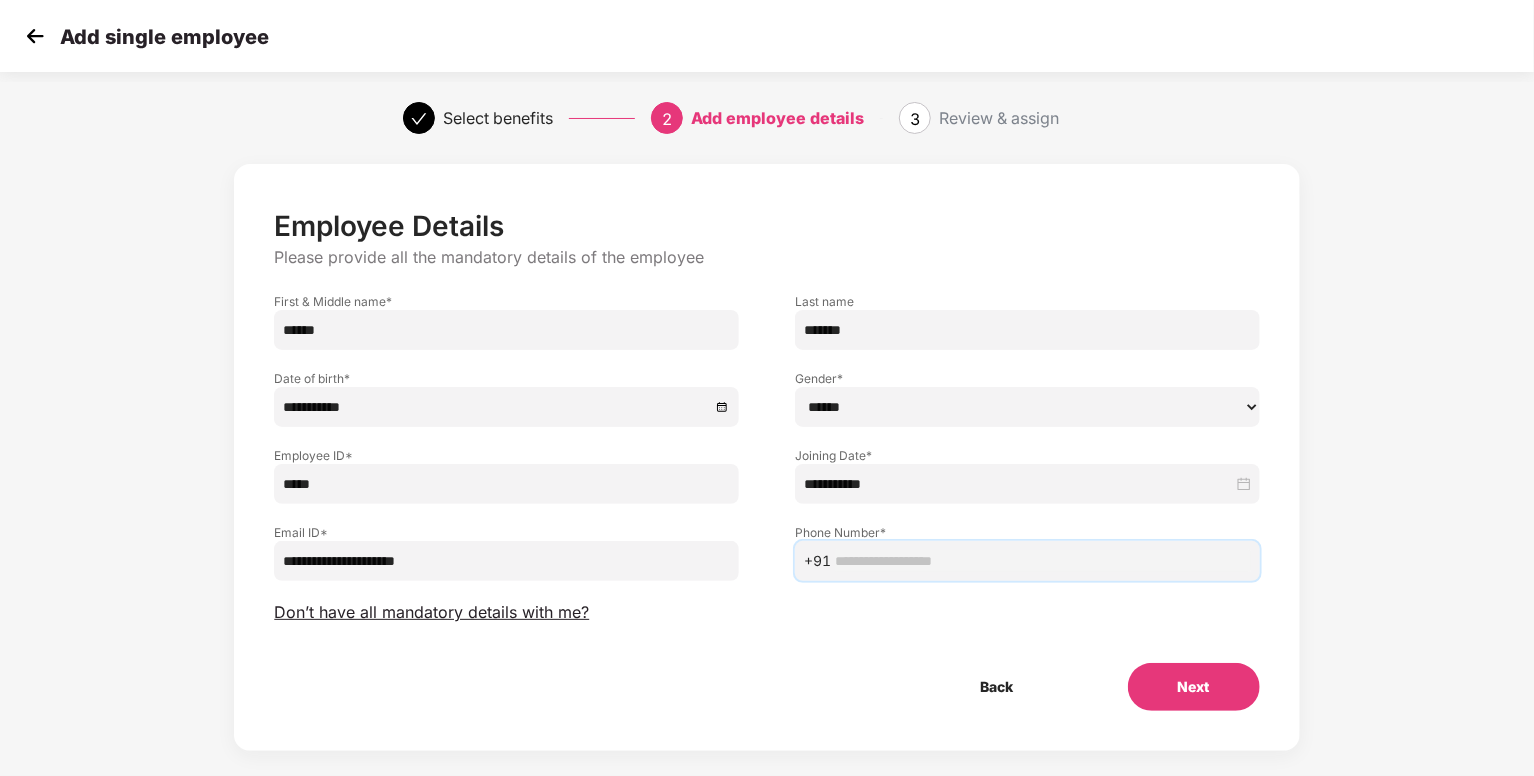 paste on "**********" 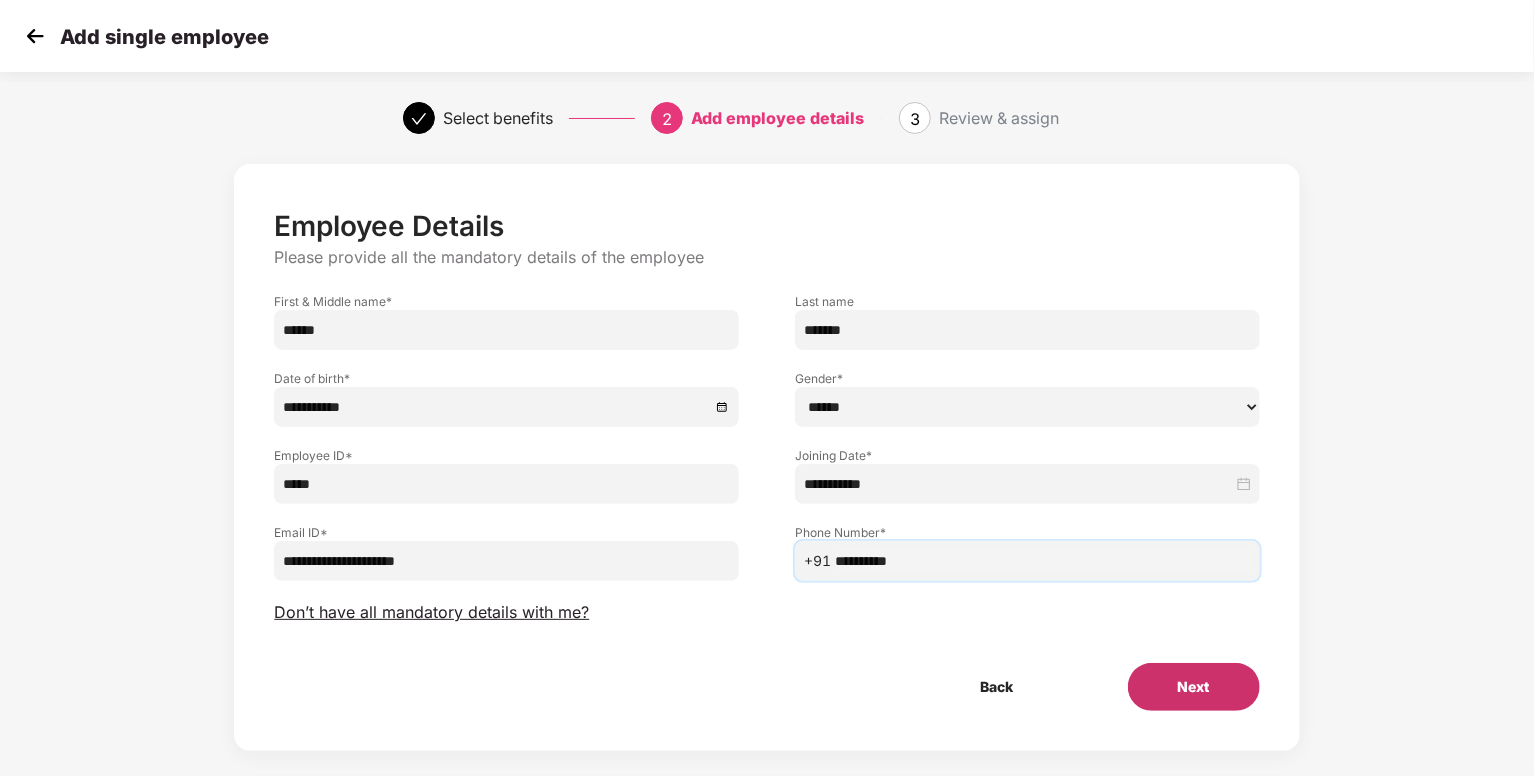 type on "**********" 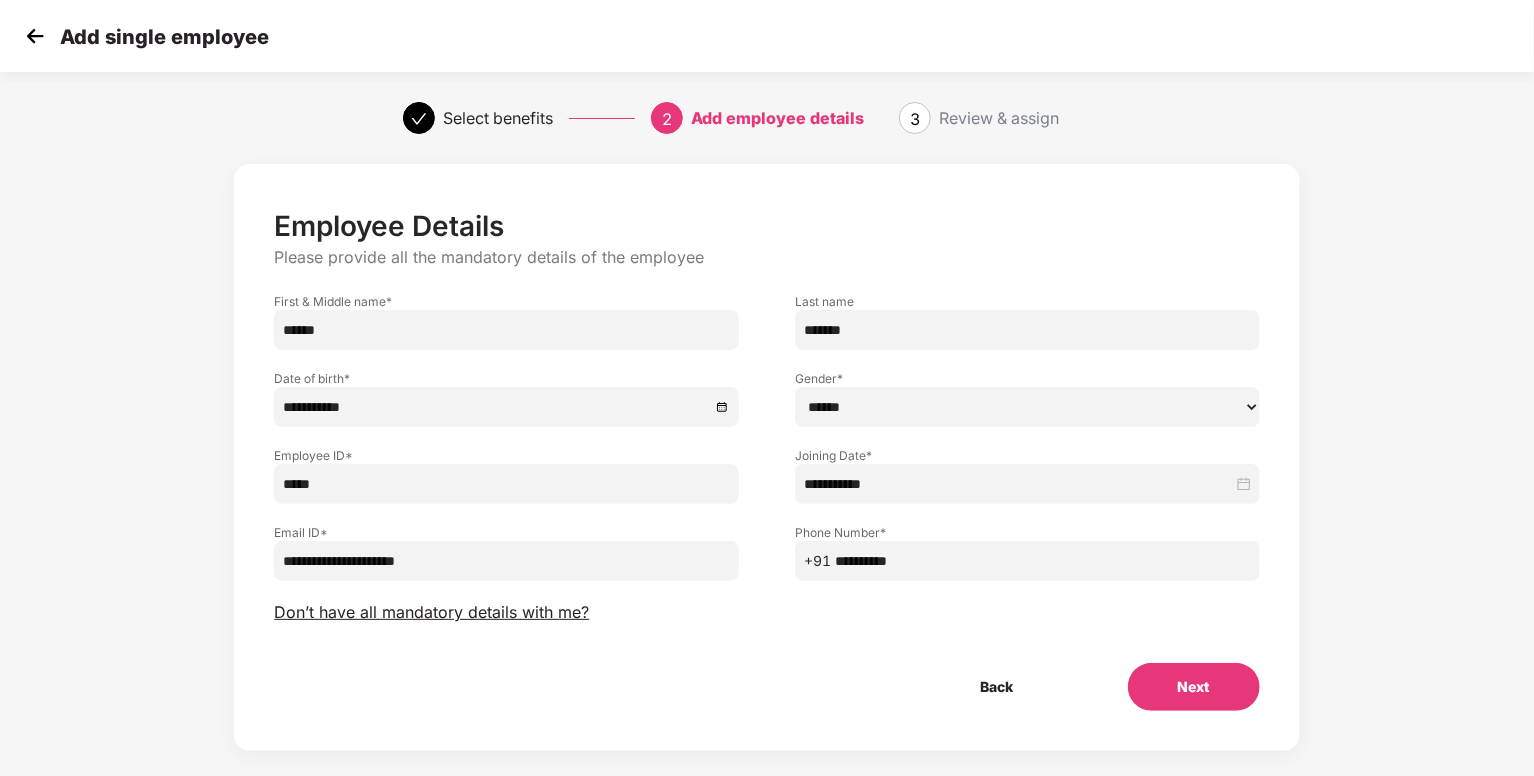 click on "Next" at bounding box center [1194, 687] 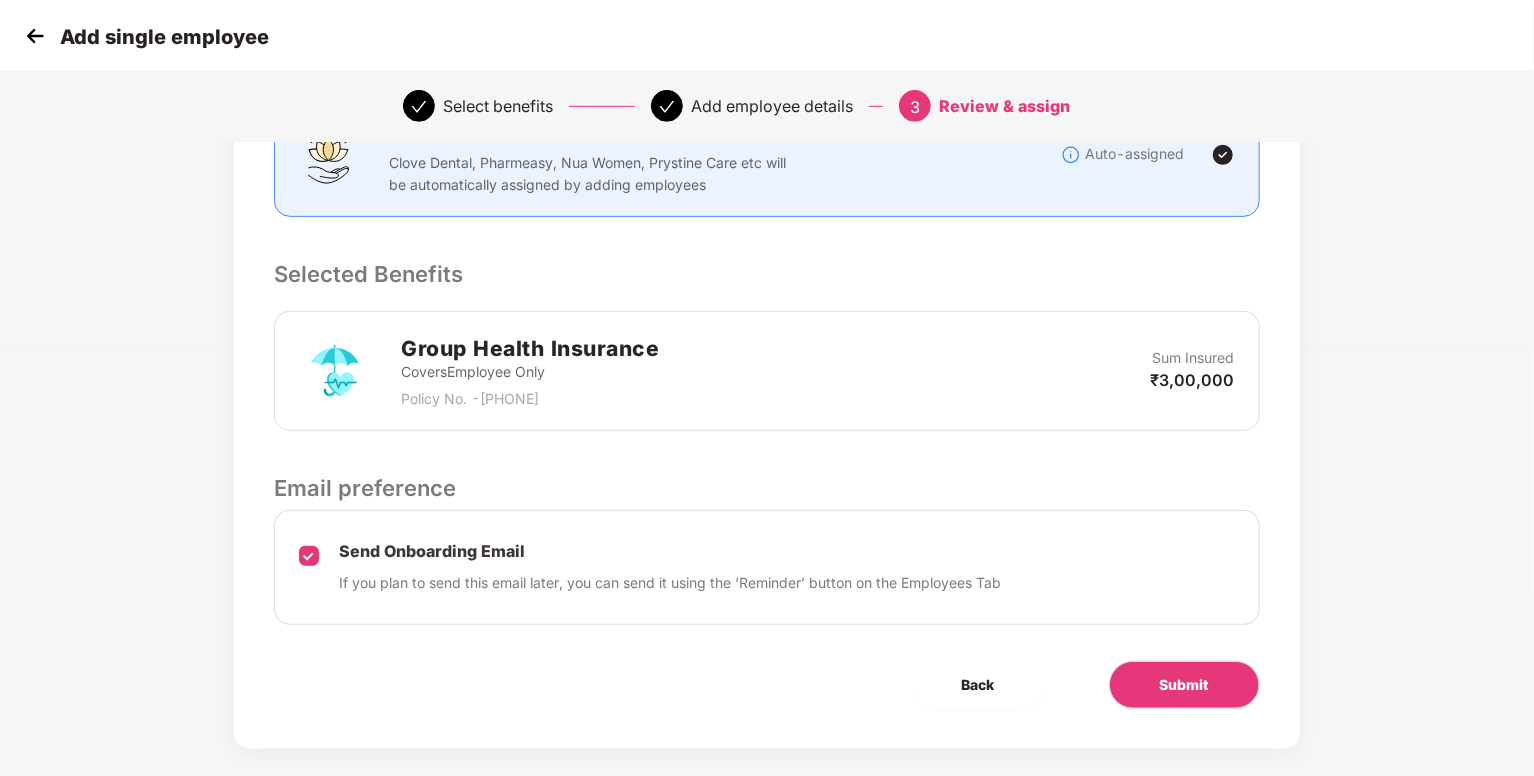 scroll, scrollTop: 447, scrollLeft: 0, axis: vertical 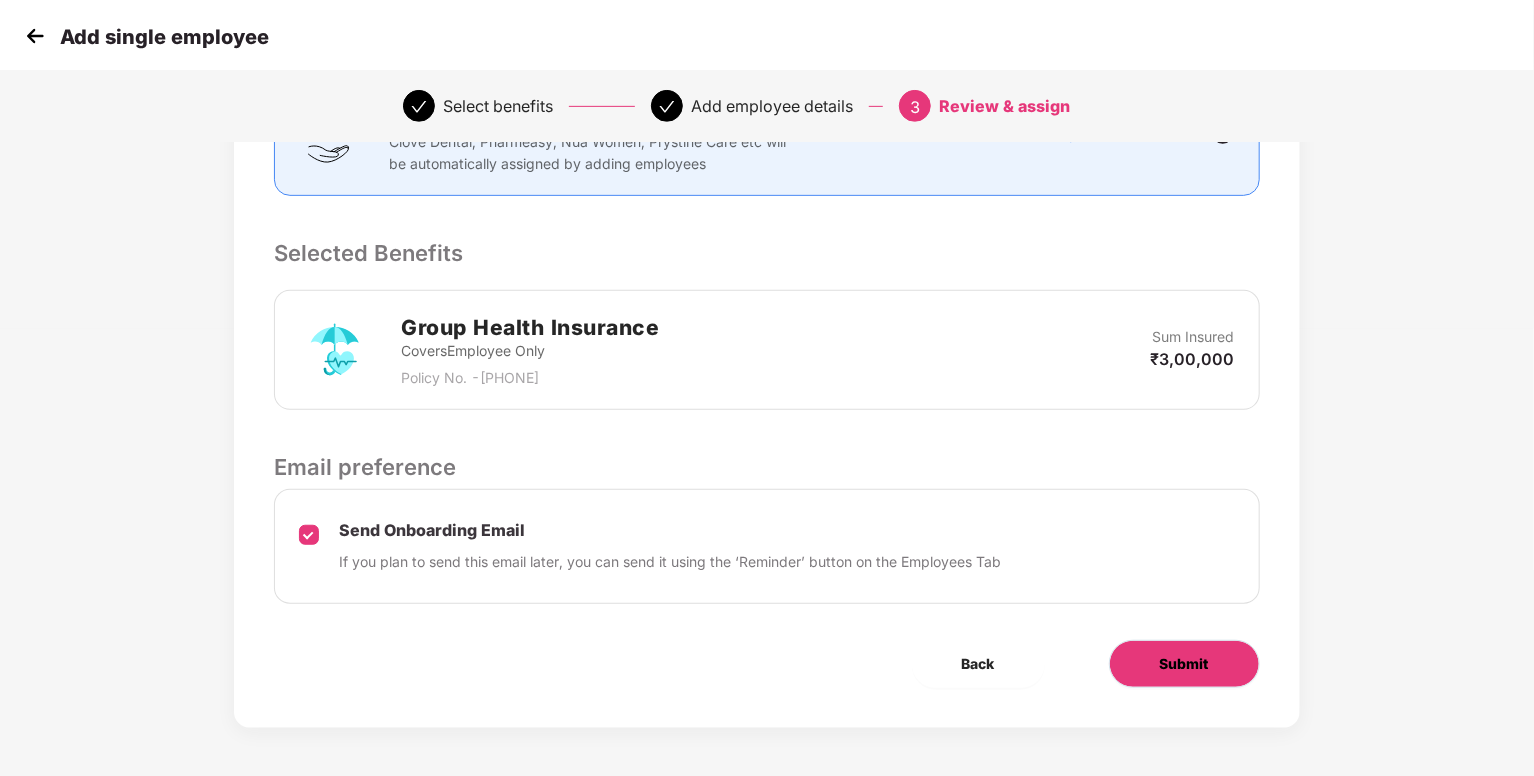 click on "Submit" at bounding box center [1184, 664] 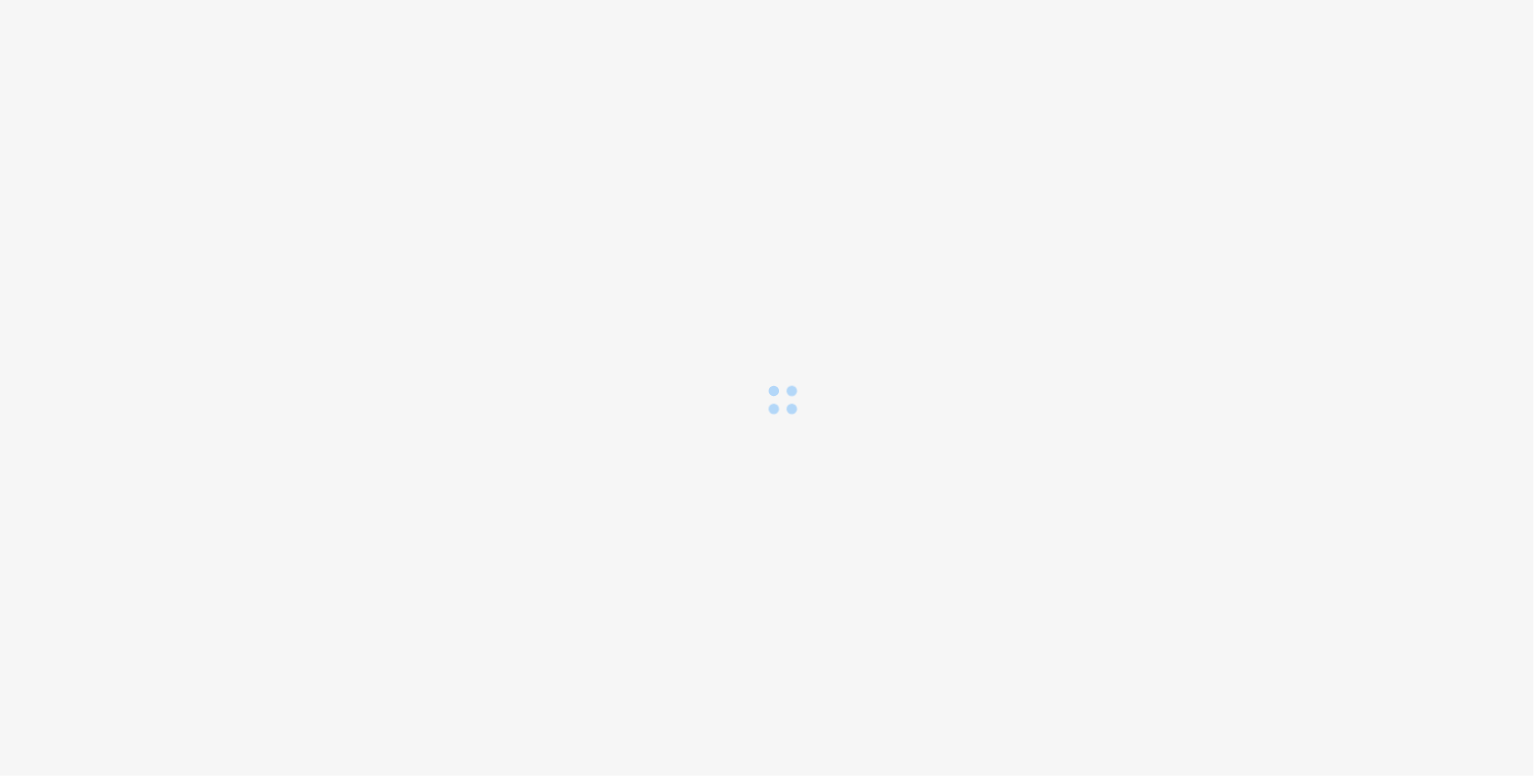 scroll, scrollTop: 0, scrollLeft: 0, axis: both 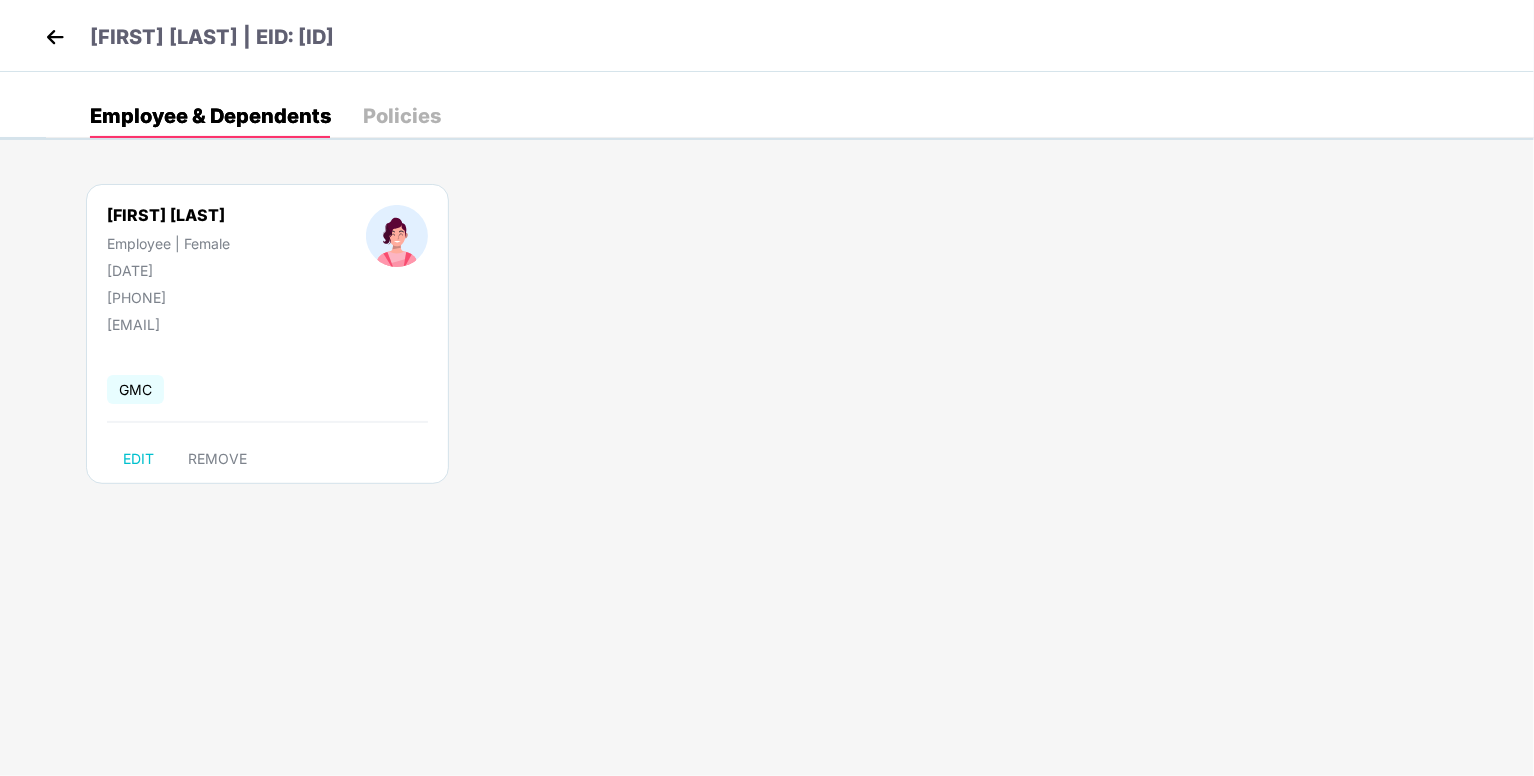 click at bounding box center [55, 37] 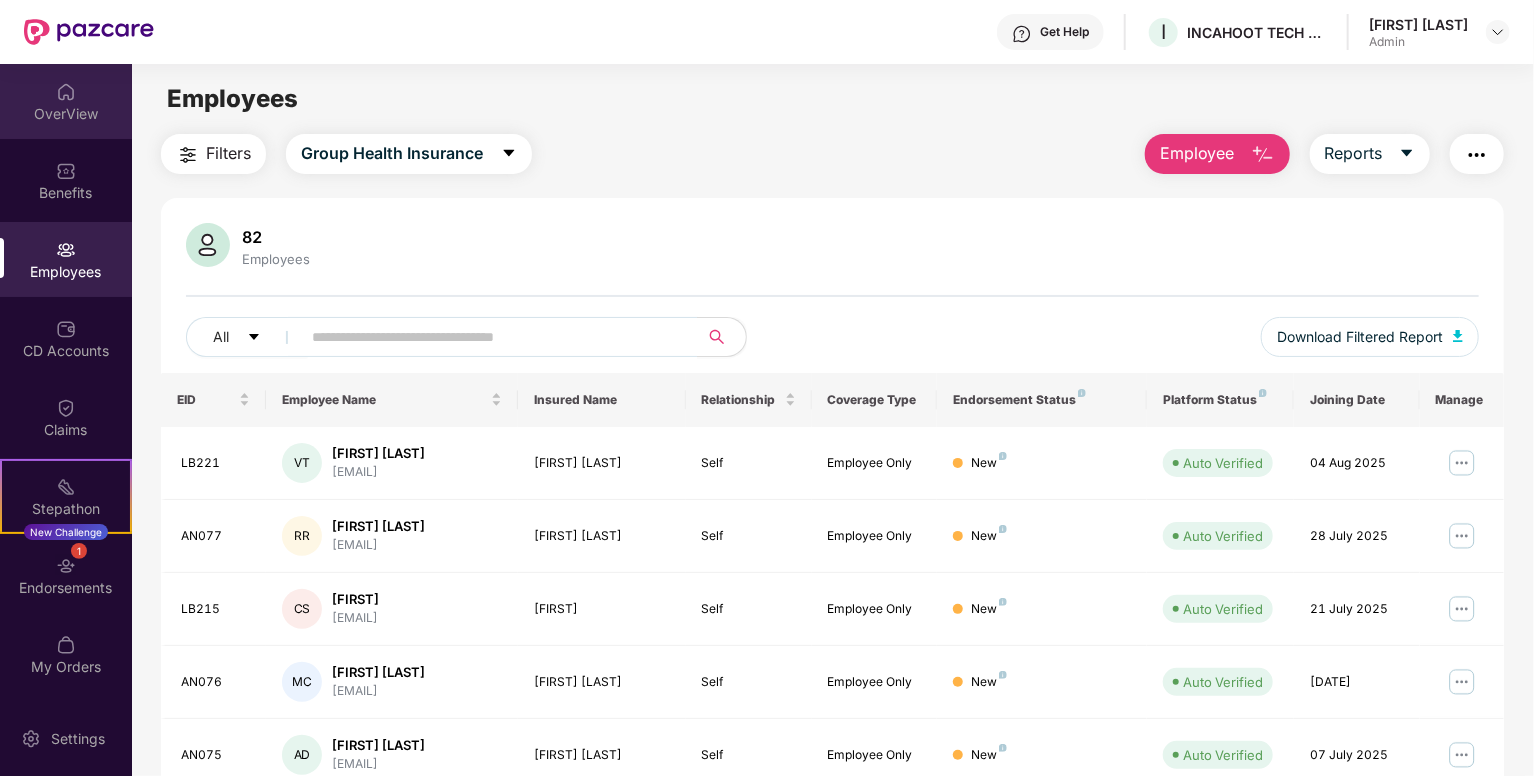 click on "OverView" at bounding box center (66, 101) 